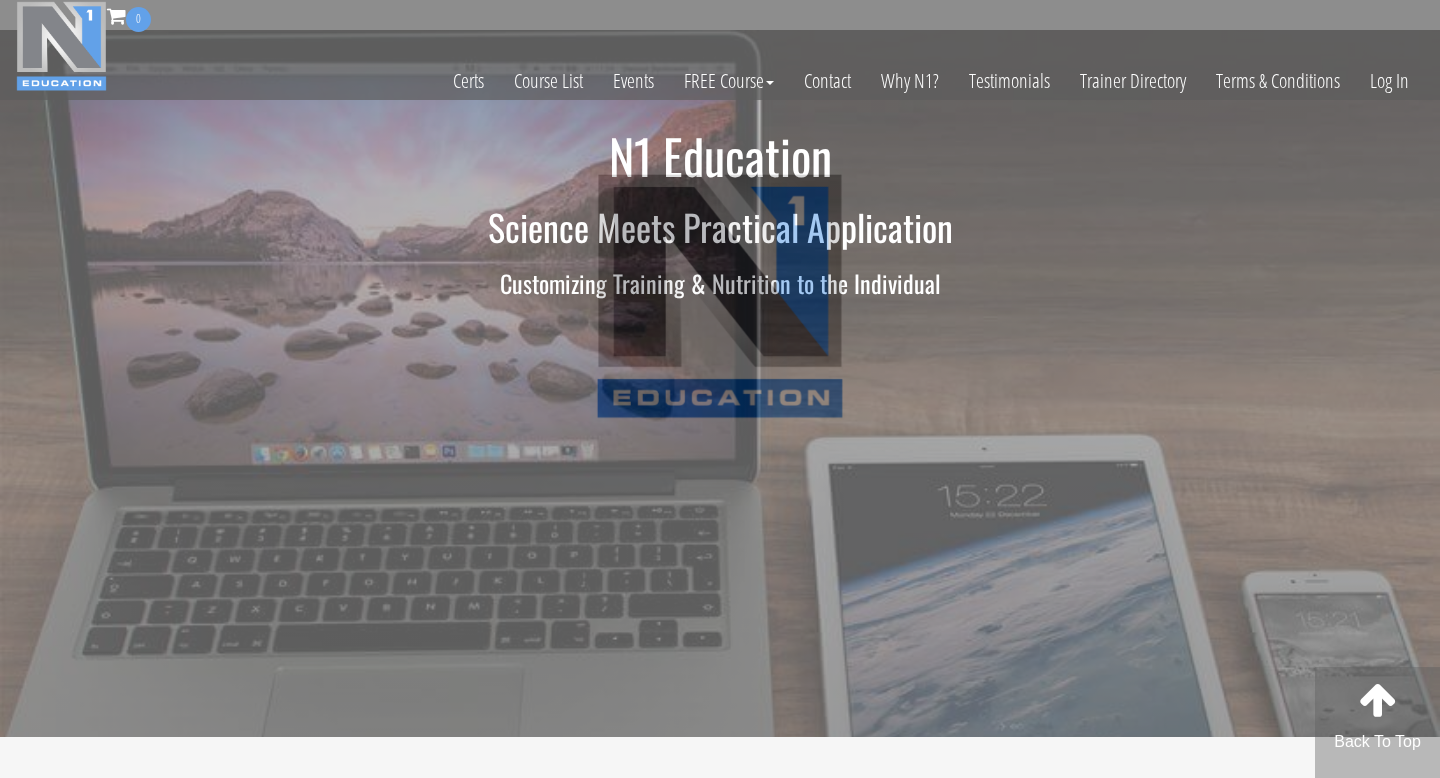 scroll, scrollTop: 0, scrollLeft: 0, axis: both 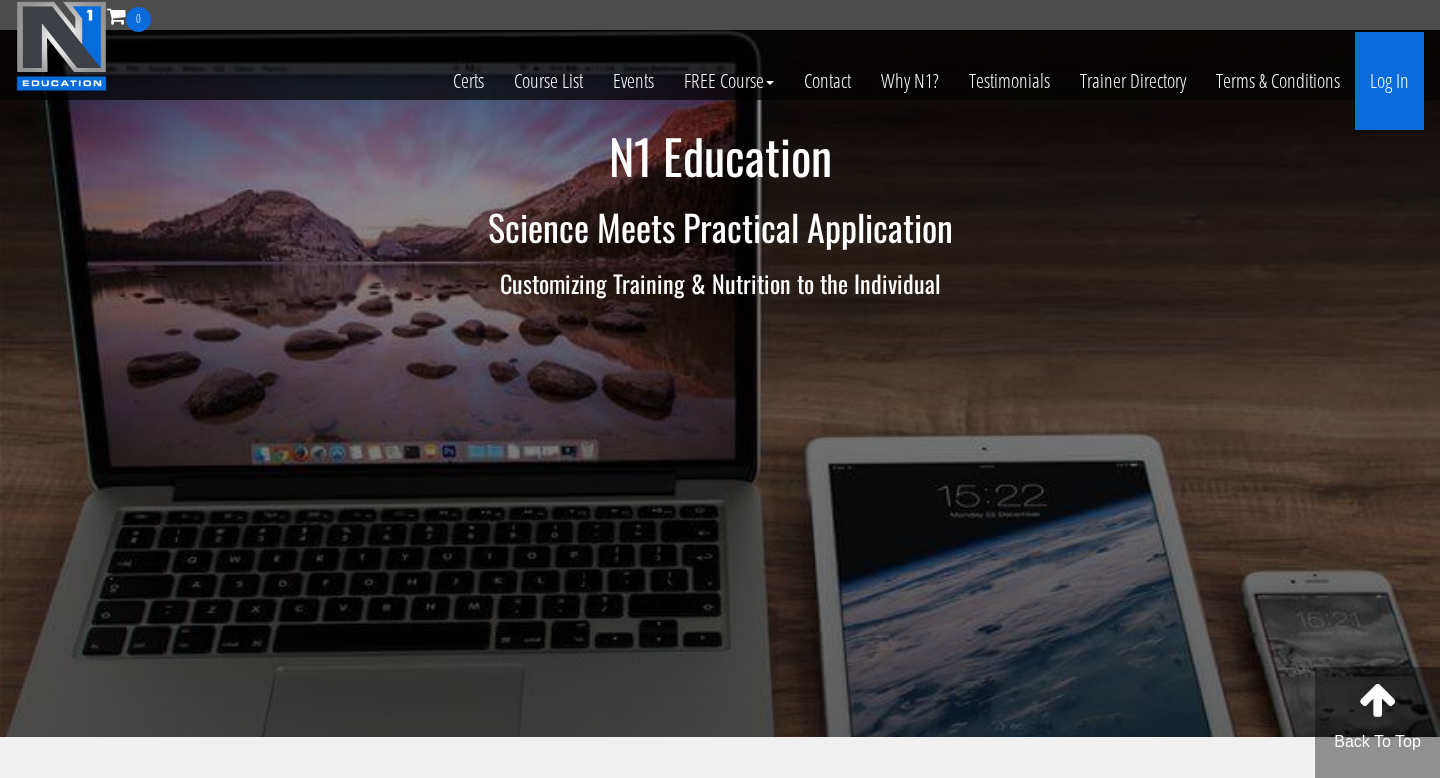 click on "Log In" at bounding box center [1389, 81] 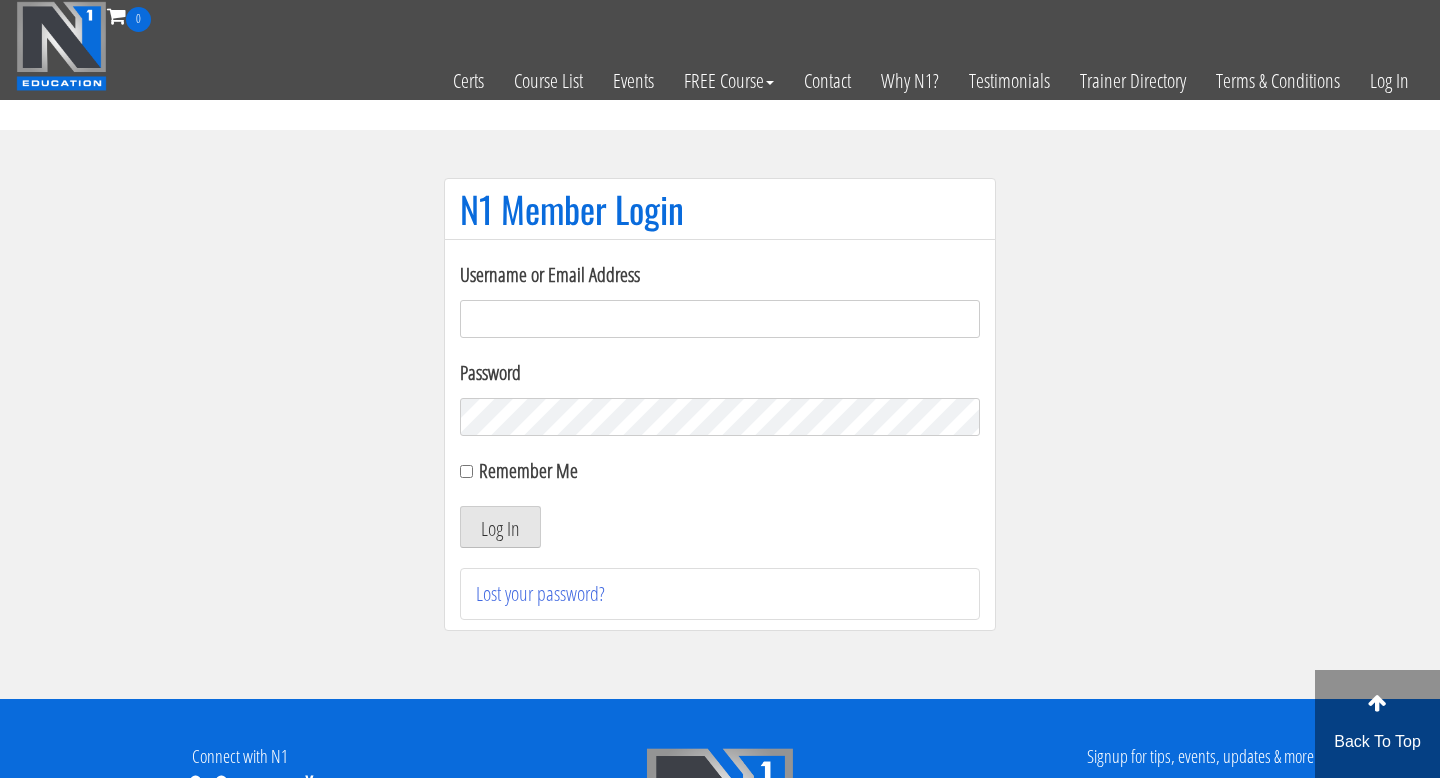 scroll, scrollTop: 0, scrollLeft: 0, axis: both 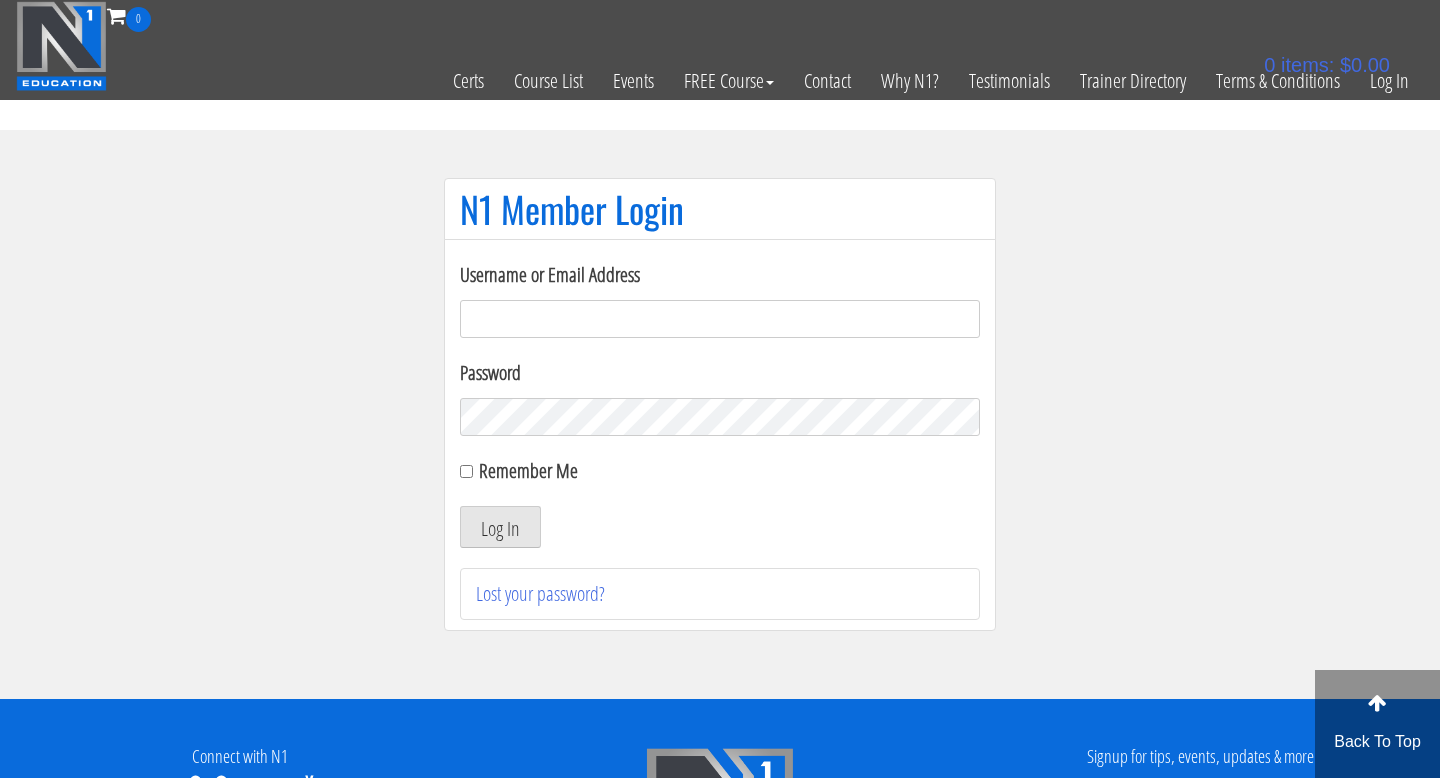 click on "Username or Email Address
Password
Remember Me
Log In" at bounding box center (720, 404) 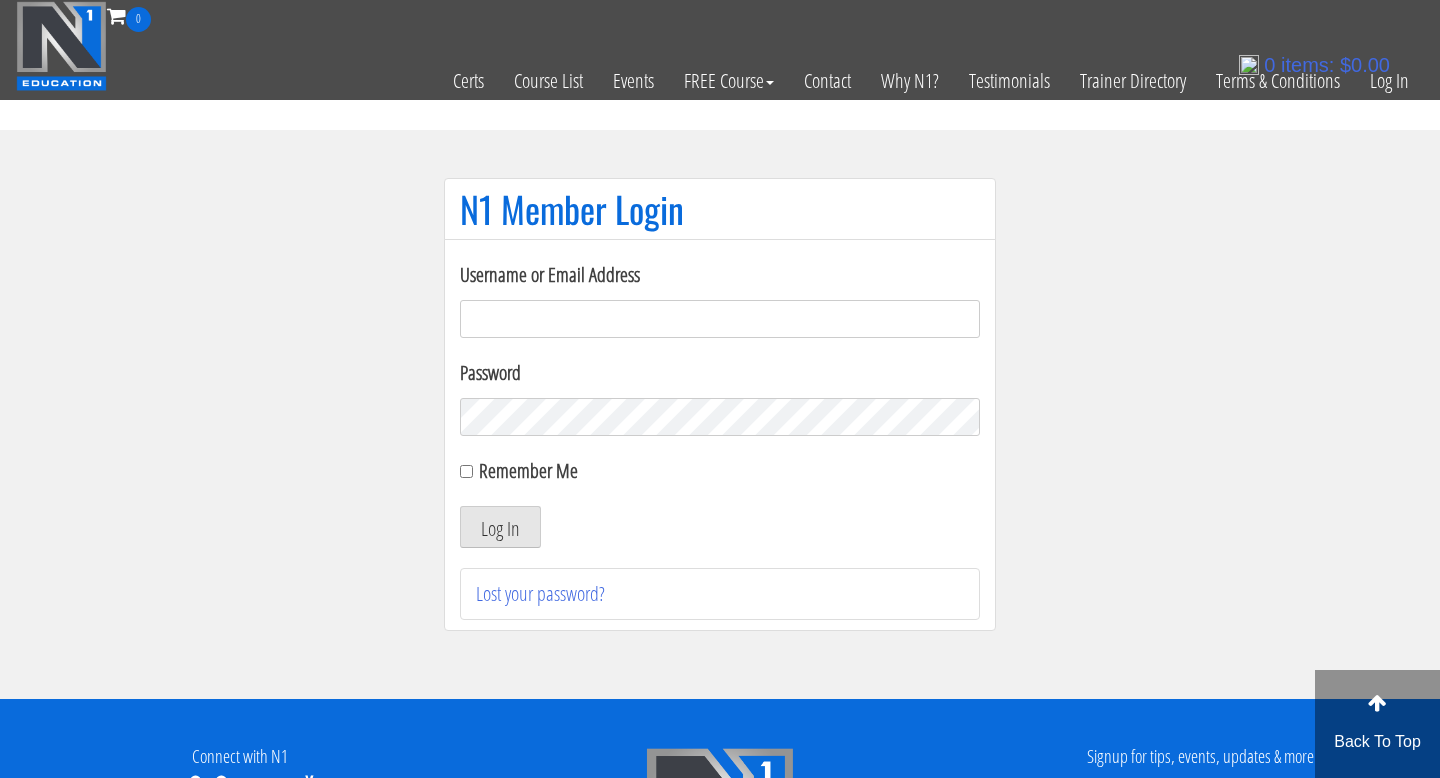 click on "Username or Email Address" at bounding box center (720, 319) 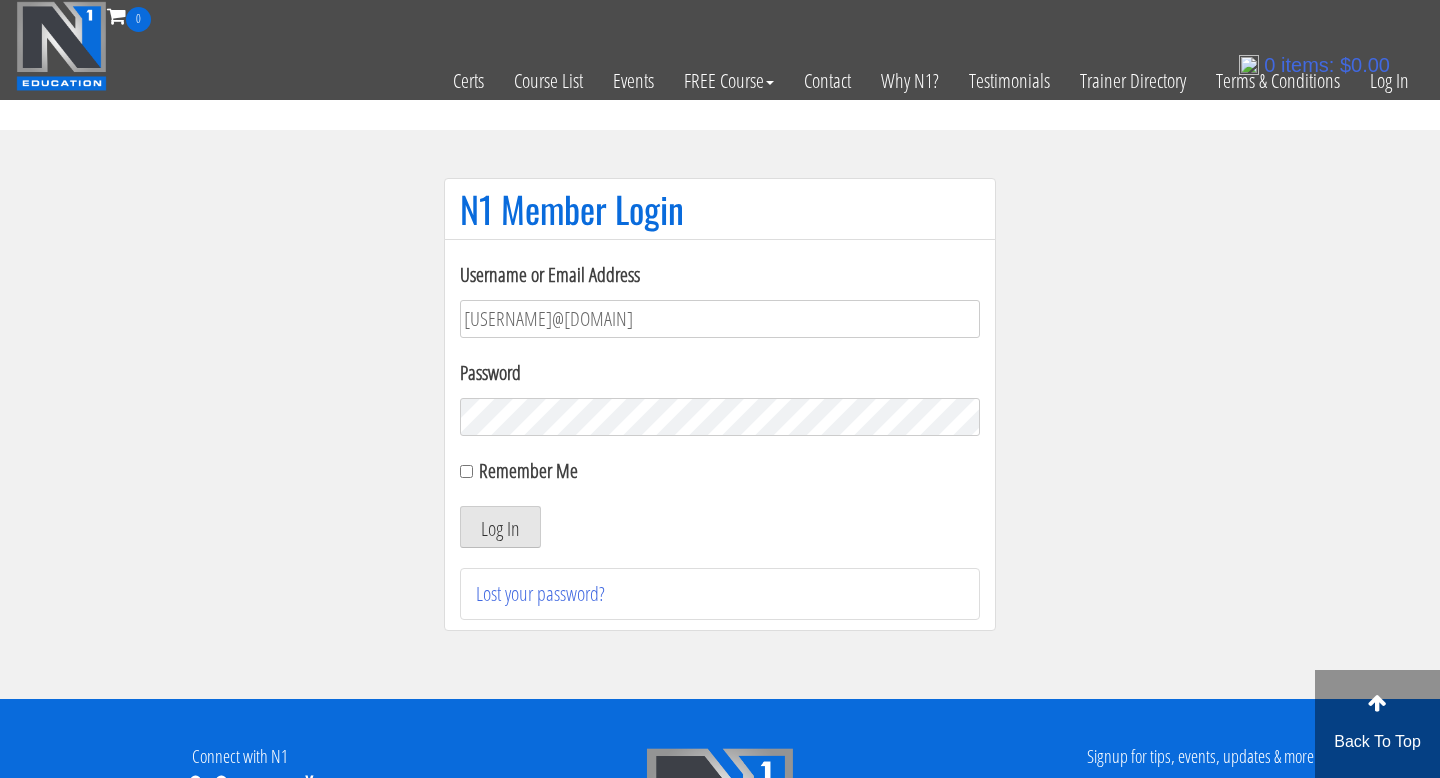 click on "Remember Me" at bounding box center [528, 470] 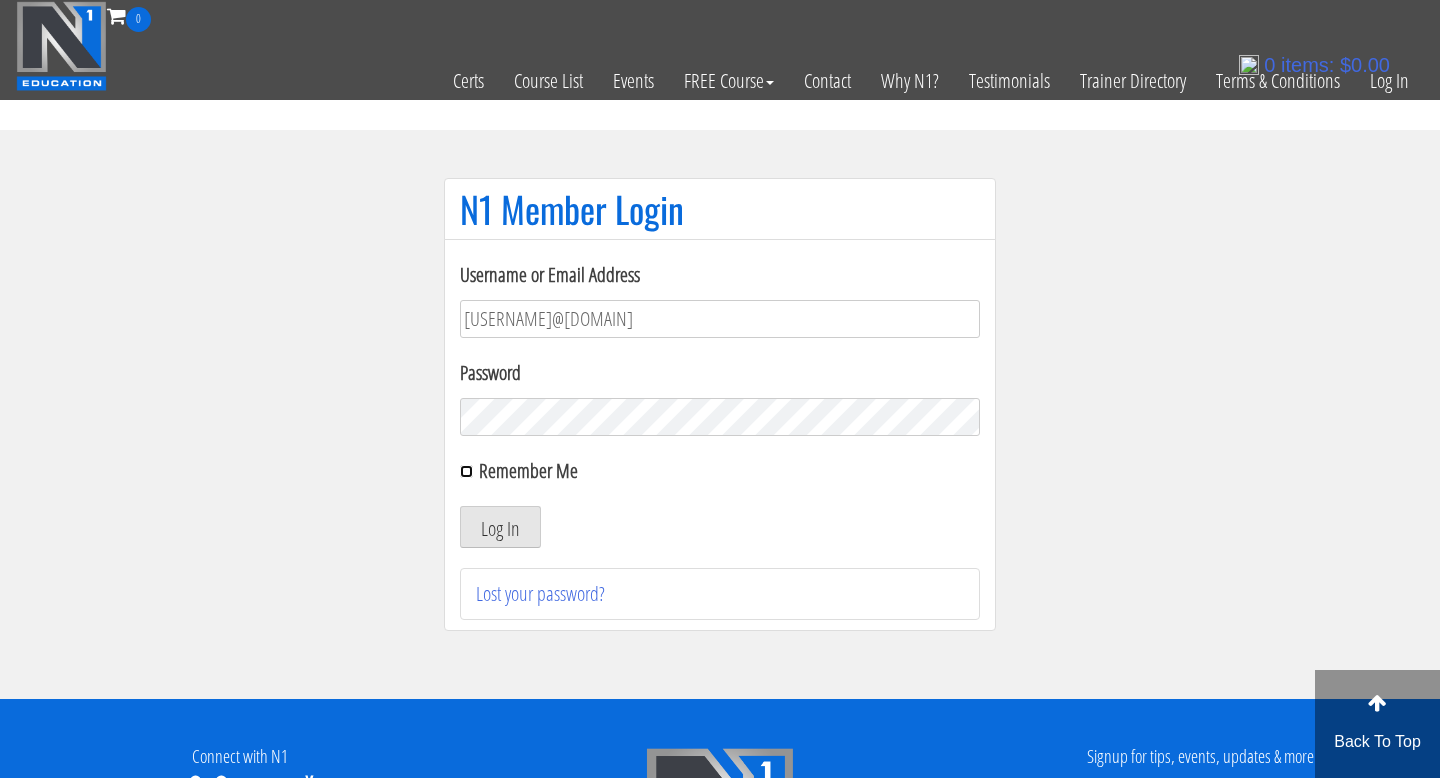 click on "Remember Me" at bounding box center [466, 471] 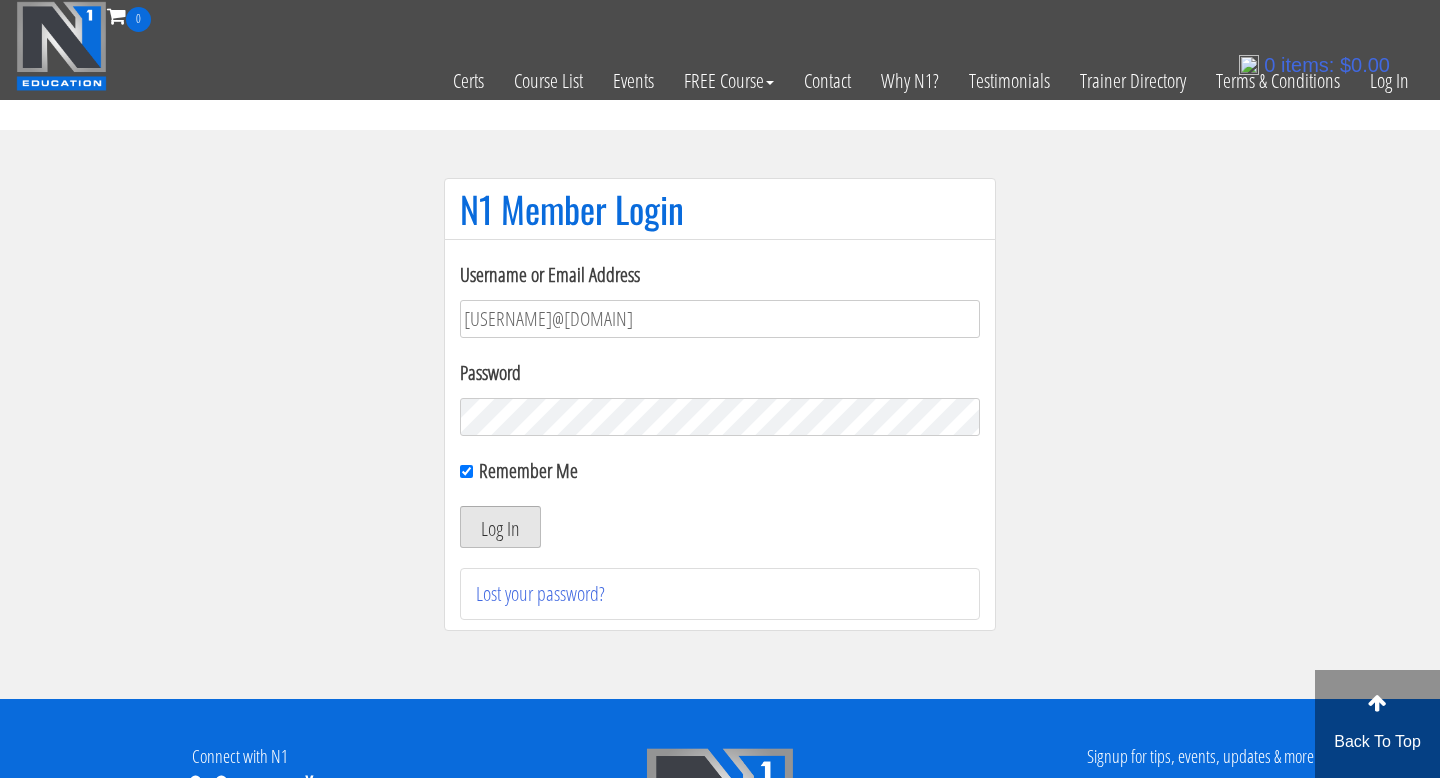 click on "Log In" at bounding box center (500, 527) 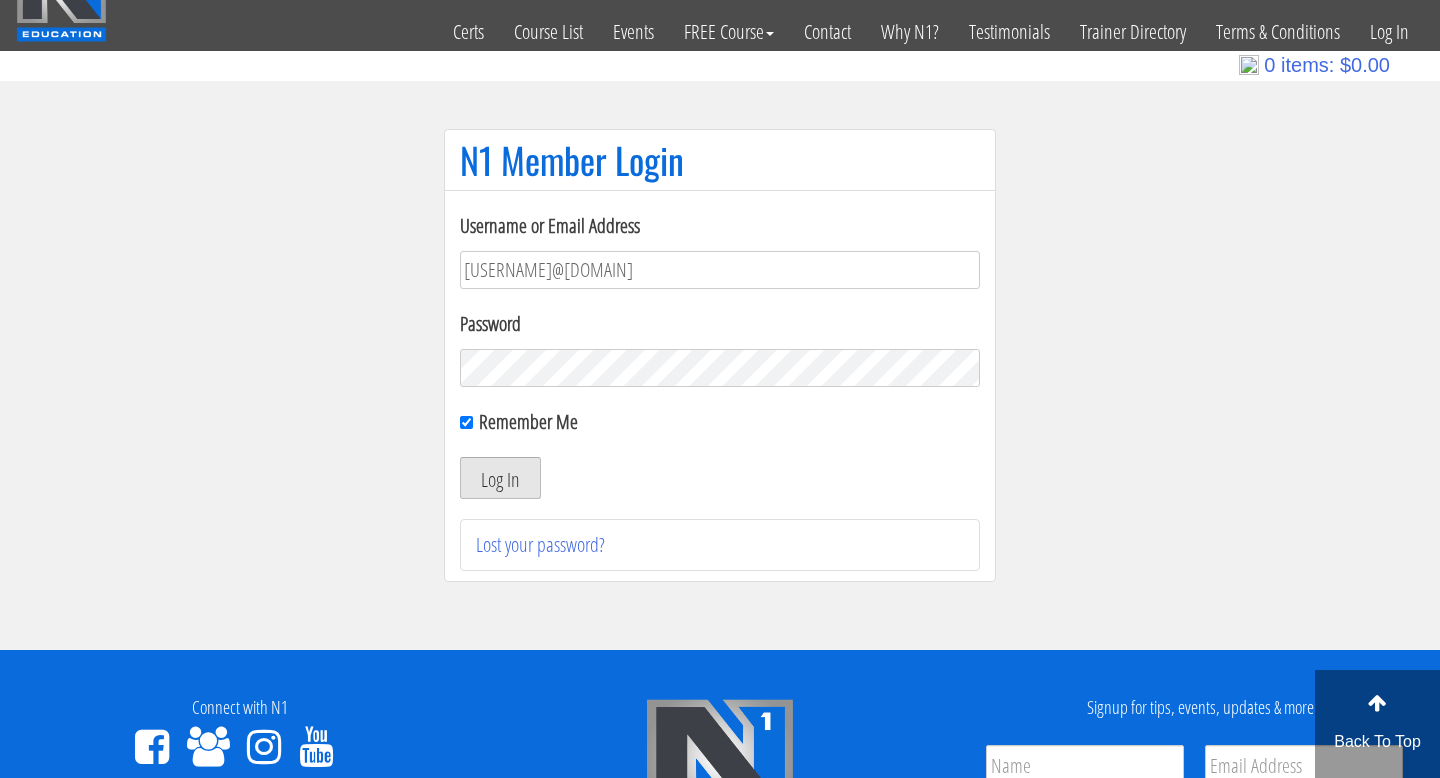 scroll, scrollTop: 38, scrollLeft: 0, axis: vertical 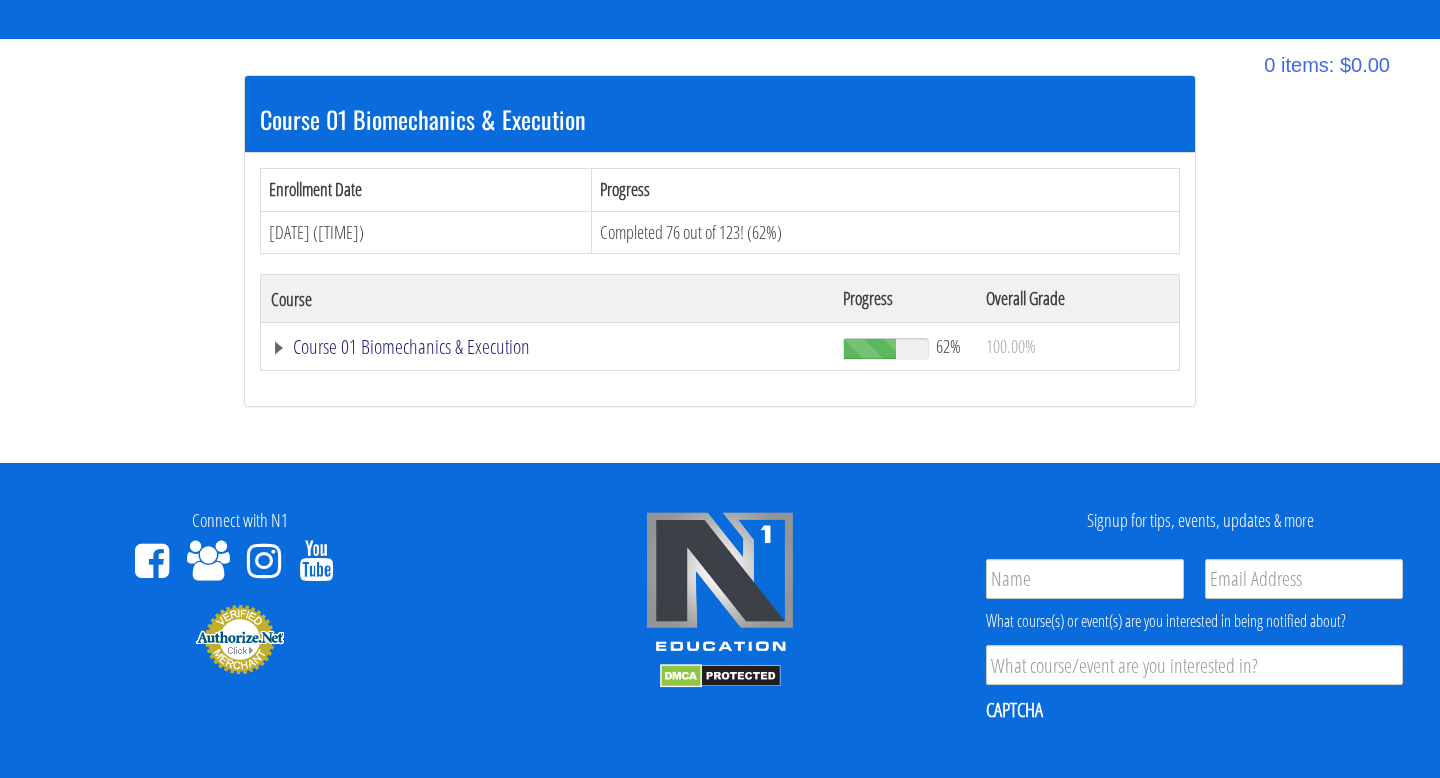 click on "Course 01 Biomechanics & Execution" at bounding box center (547, 347) 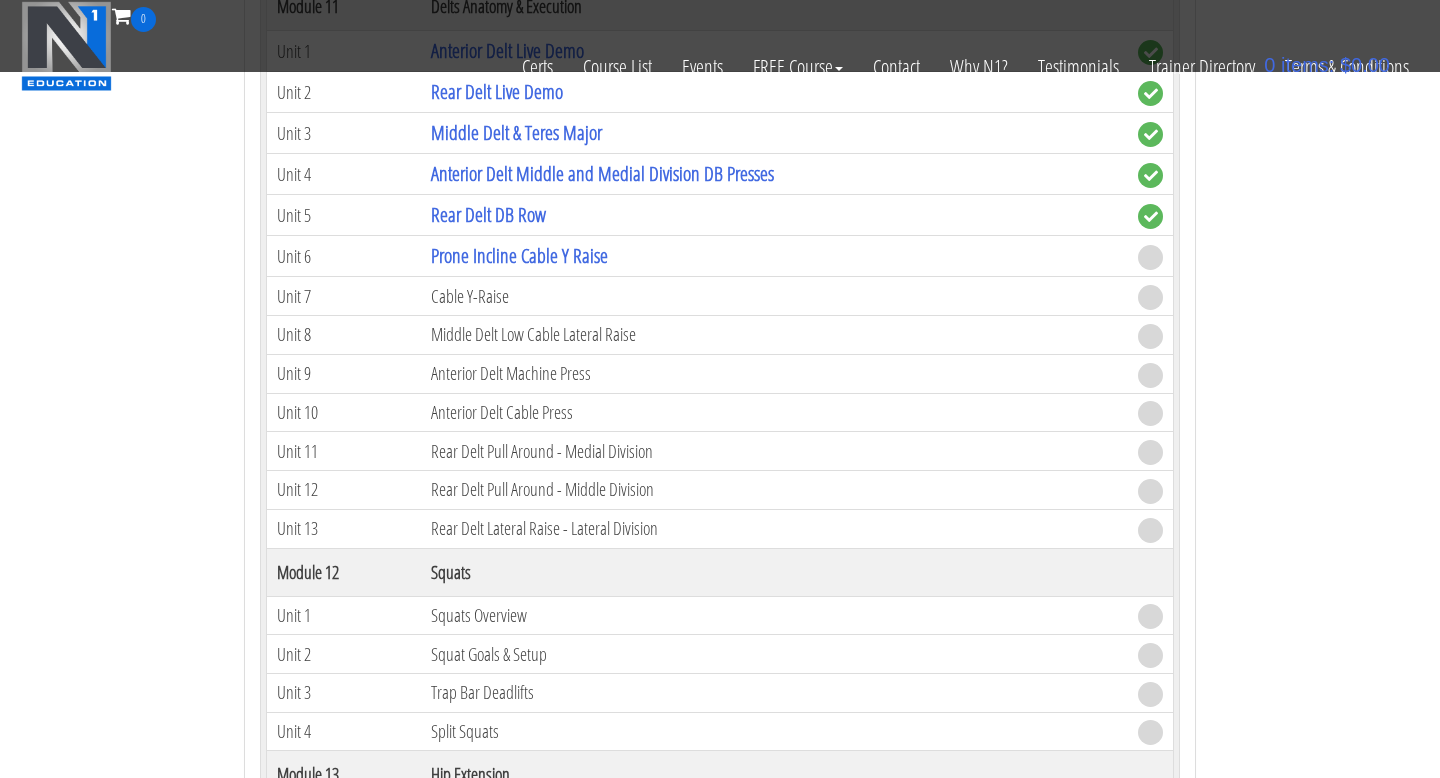 scroll, scrollTop: 4096, scrollLeft: 0, axis: vertical 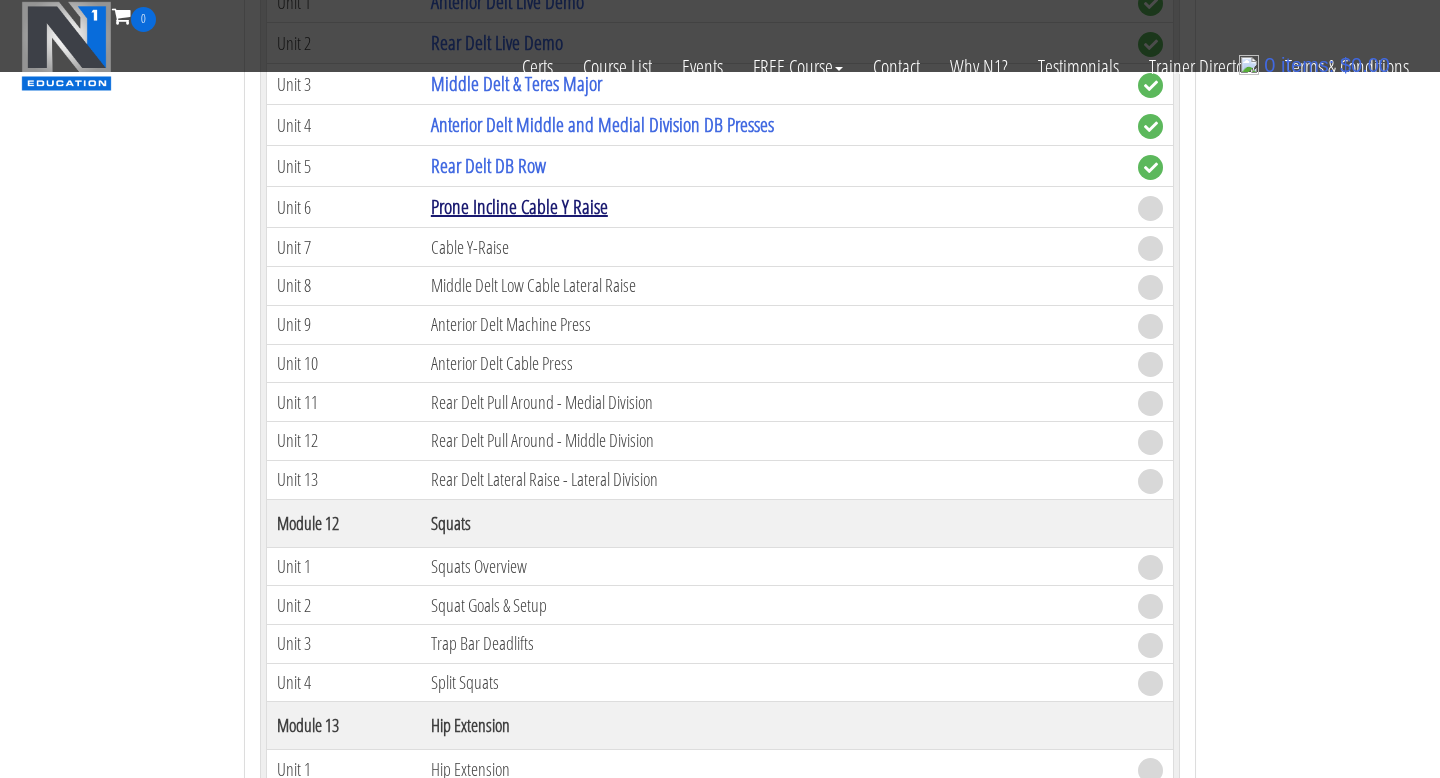 click on "Prone Incline Cable Y Raise" at bounding box center [519, 206] 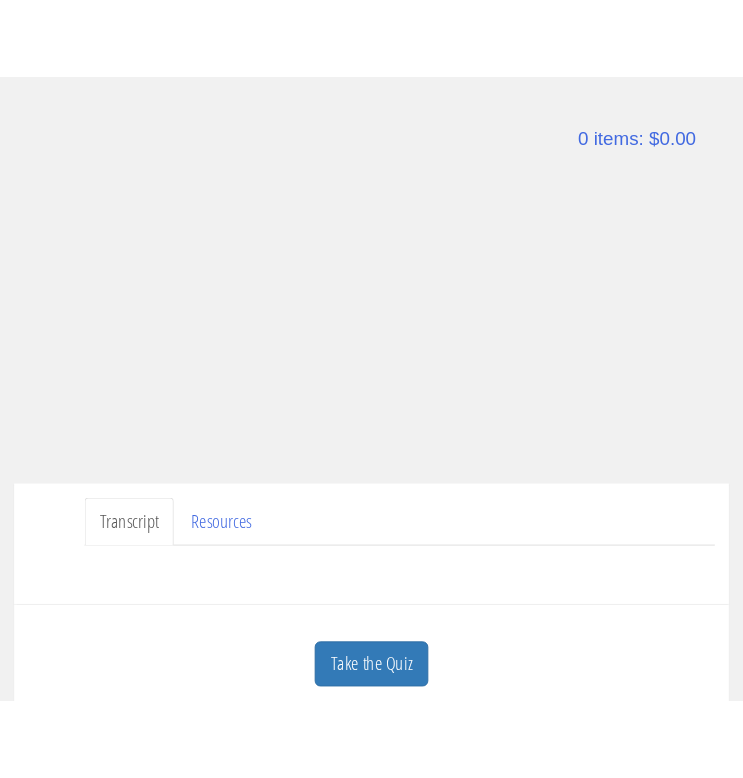 scroll, scrollTop: 147, scrollLeft: 0, axis: vertical 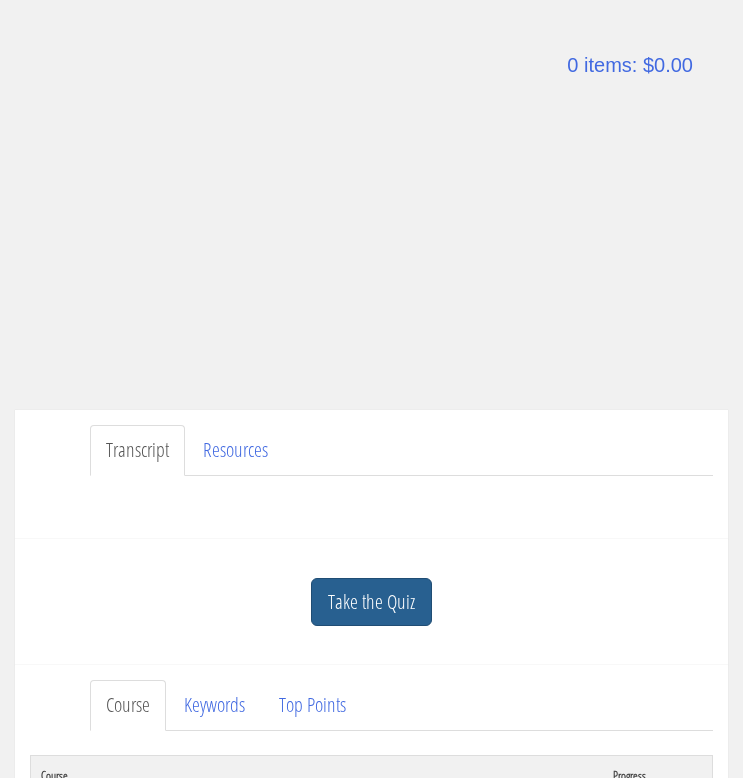 click on "Take the Quiz" at bounding box center (371, 602) 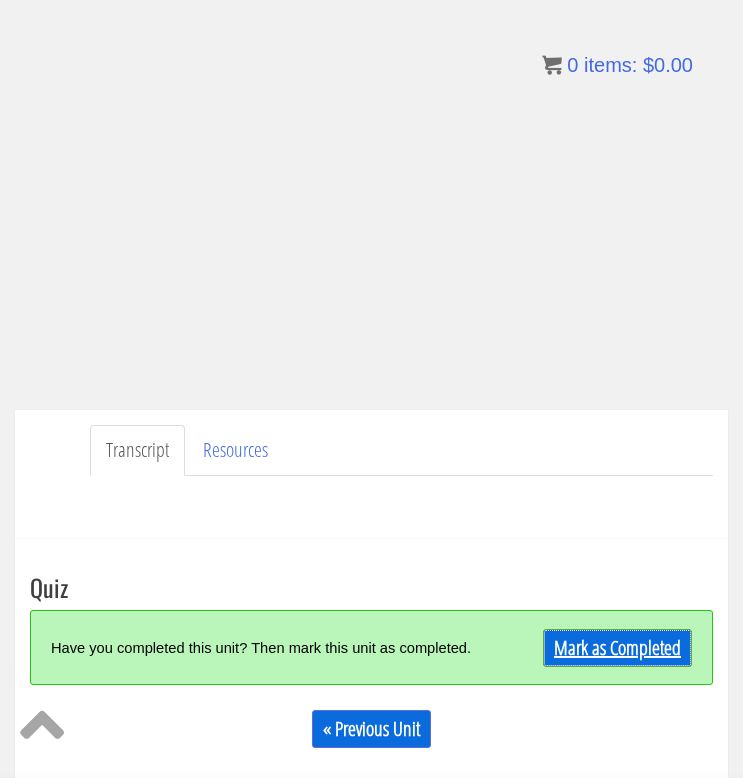 click on "Mark as Completed" at bounding box center (617, 648) 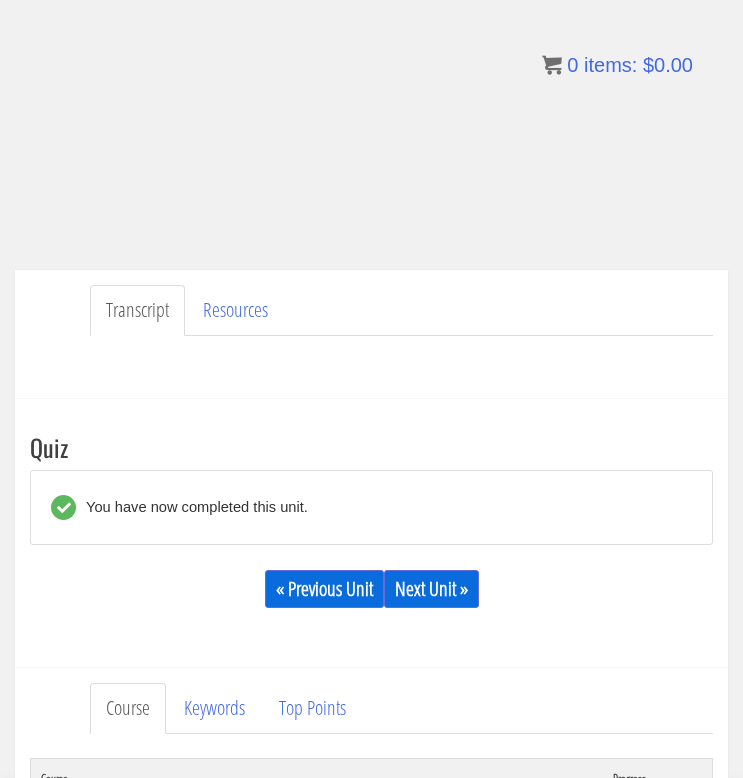 scroll, scrollTop: 419, scrollLeft: 0, axis: vertical 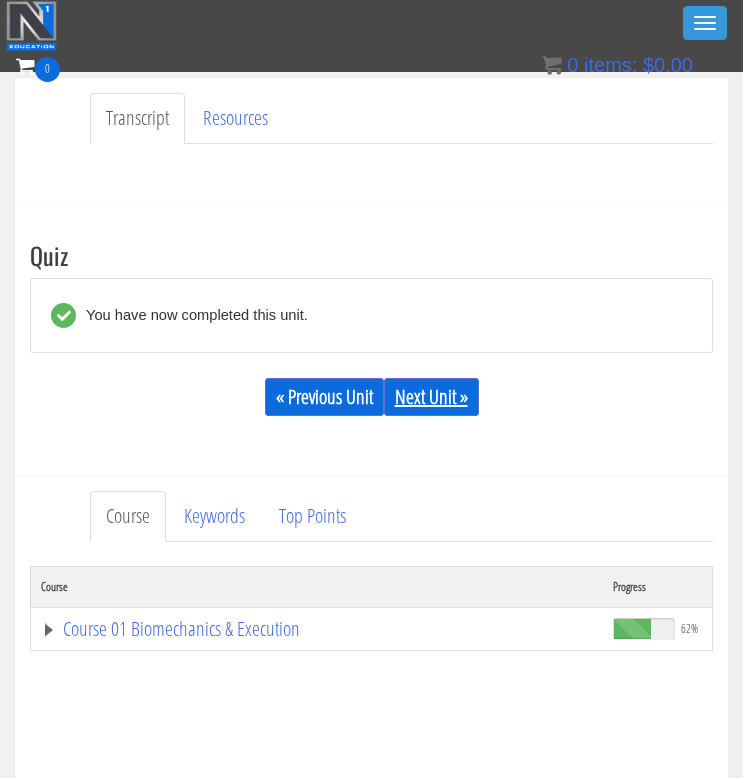 click on "Next Unit »" at bounding box center (431, 397) 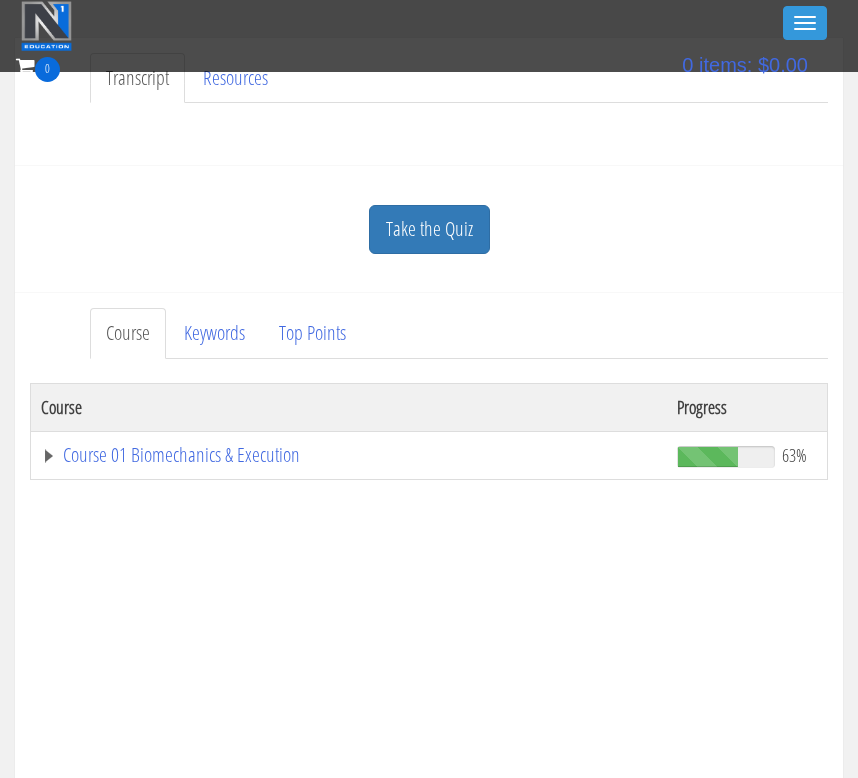 scroll, scrollTop: 504, scrollLeft: 0, axis: vertical 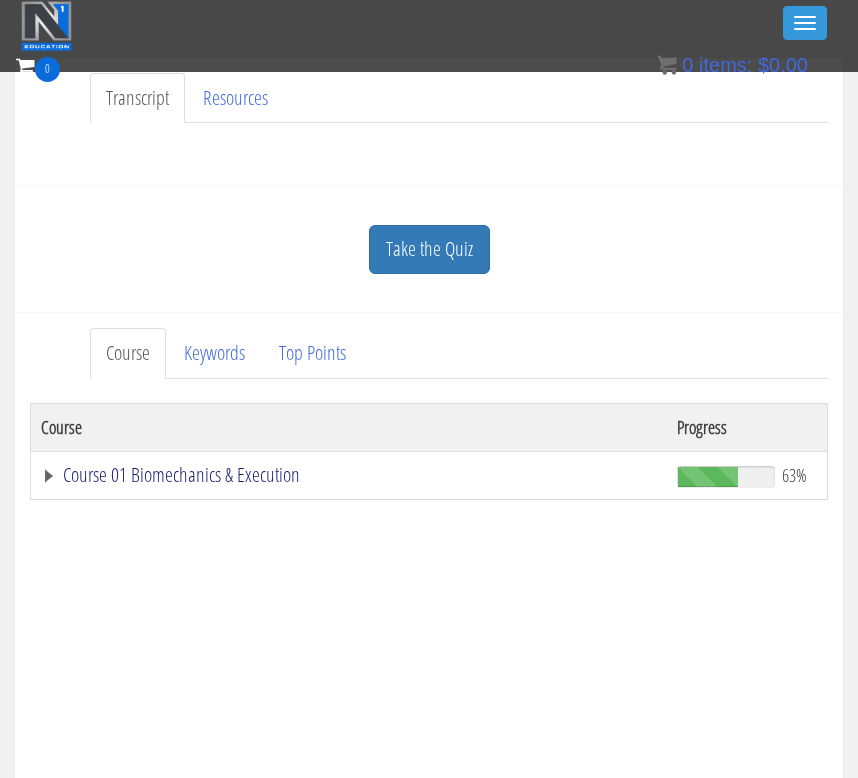 click on "Course 01 Biomechanics & Execution" at bounding box center [349, 475] 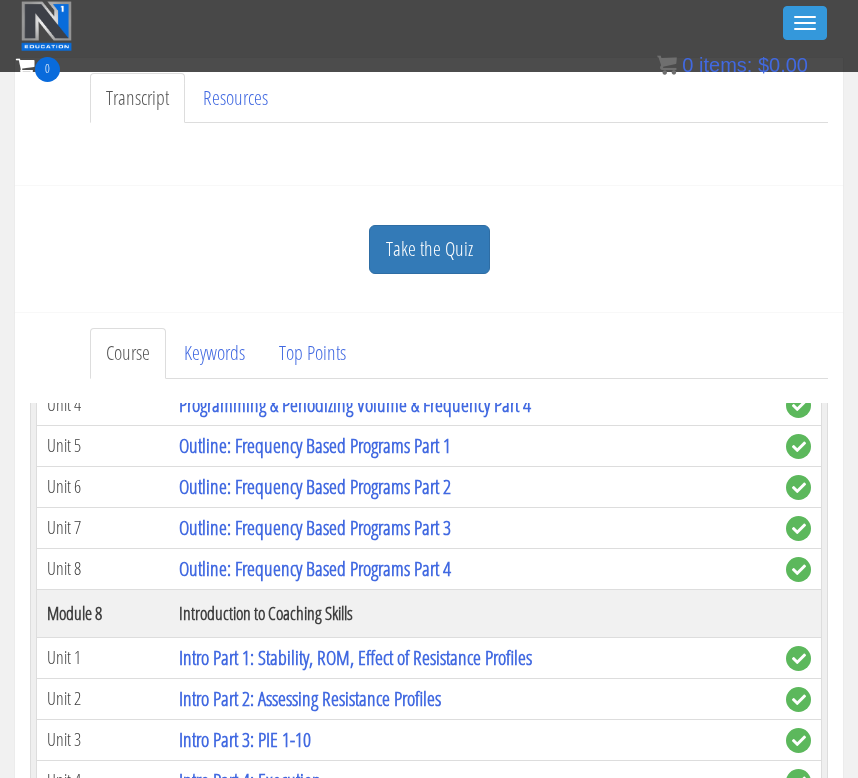 scroll, scrollTop: 2023, scrollLeft: 0, axis: vertical 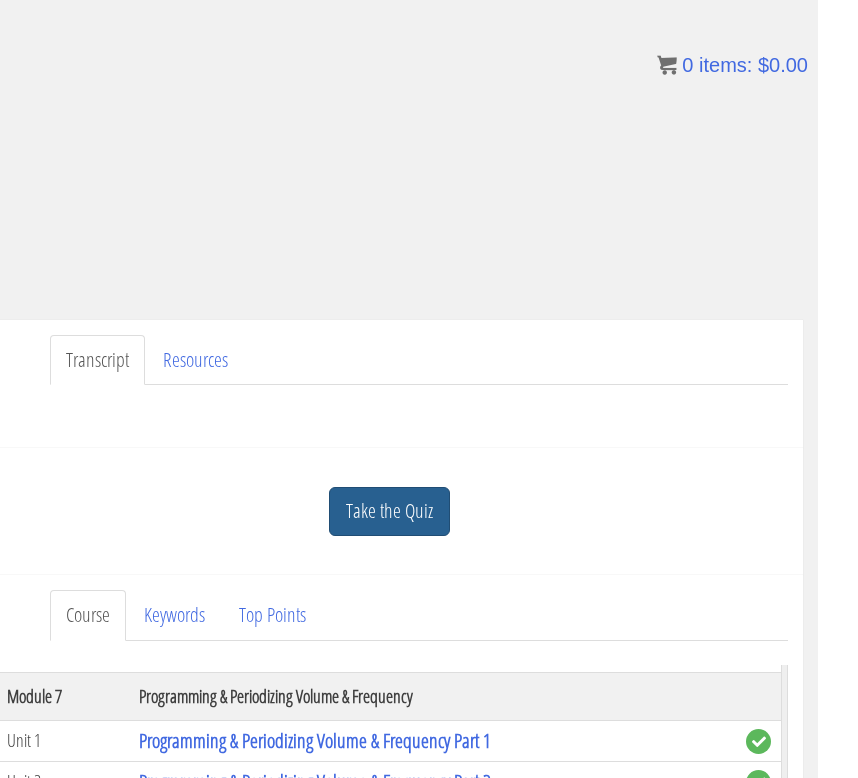 click on "Take the Quiz" at bounding box center [389, 511] 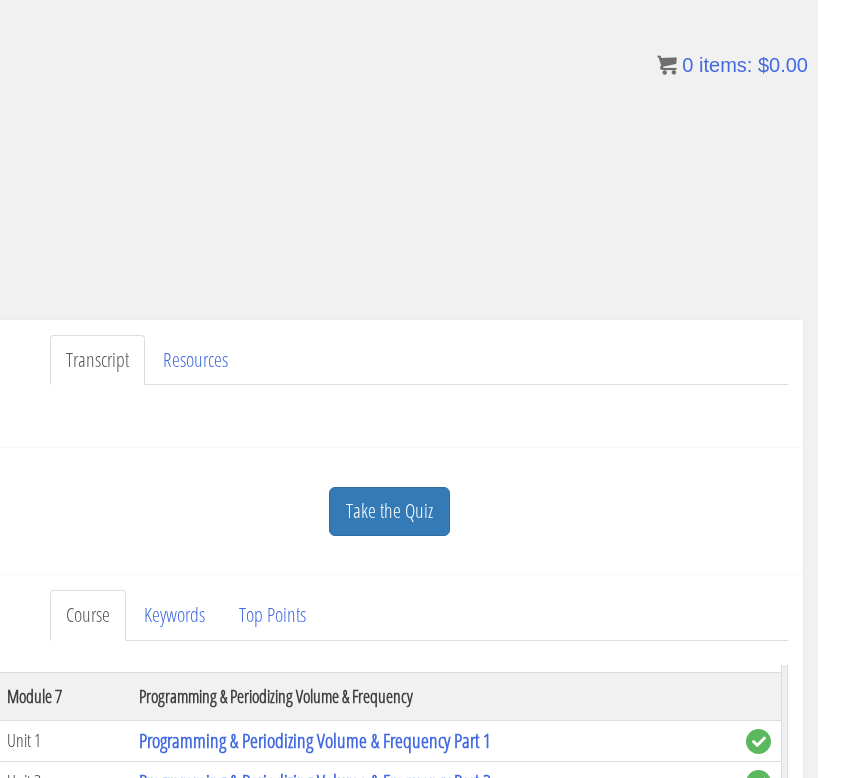 scroll, scrollTop: 424, scrollLeft: 40, axis: both 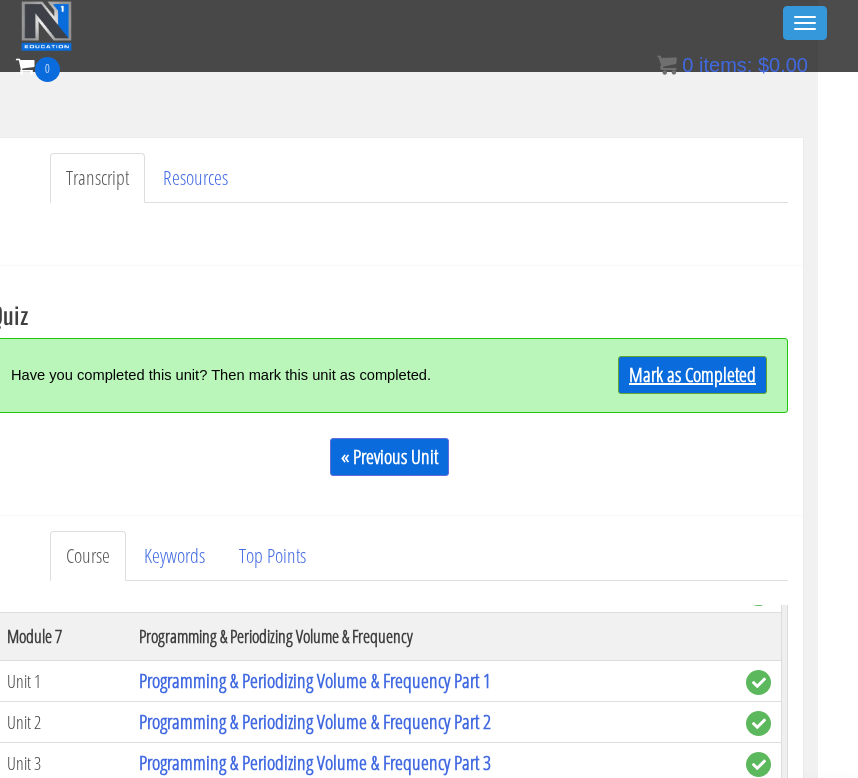 click on "Mark as Completed" at bounding box center (692, 375) 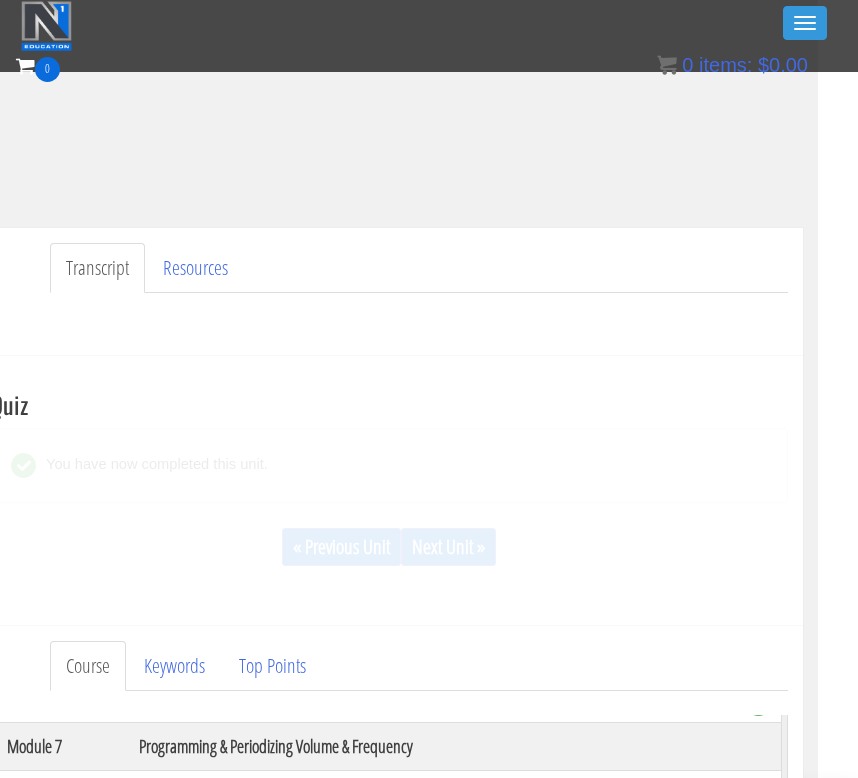 scroll, scrollTop: 432, scrollLeft: 40, axis: both 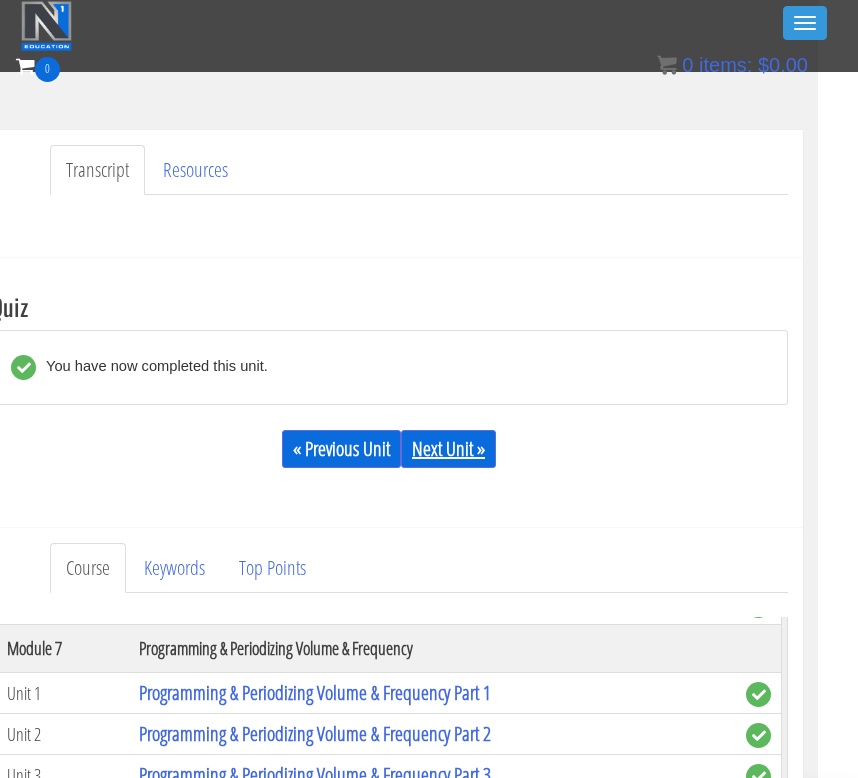 click on "Next Unit »" at bounding box center [448, 449] 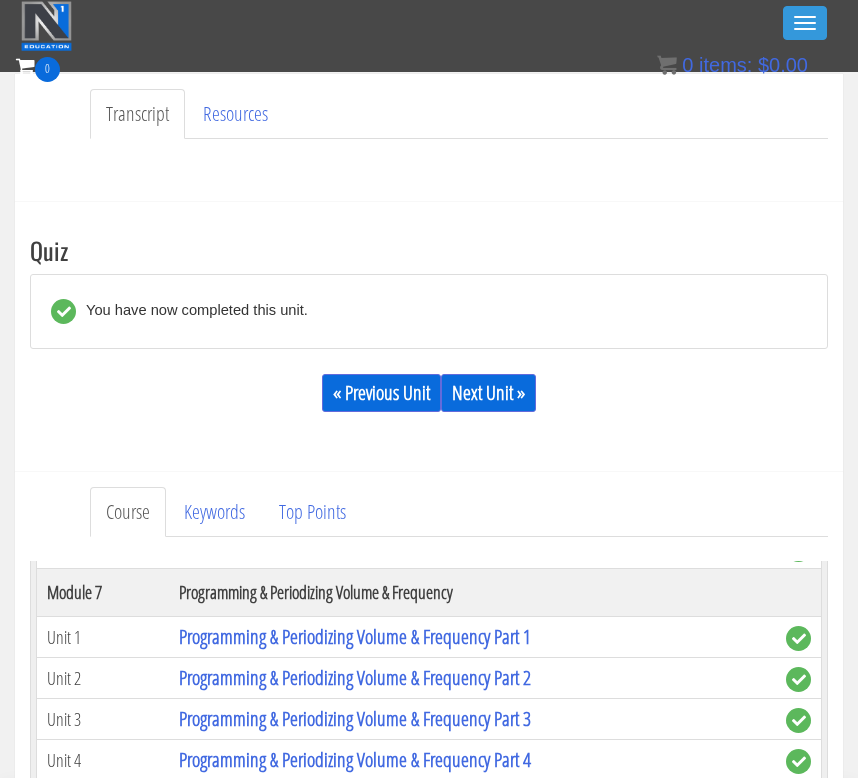 scroll, scrollTop: 543, scrollLeft: 0, axis: vertical 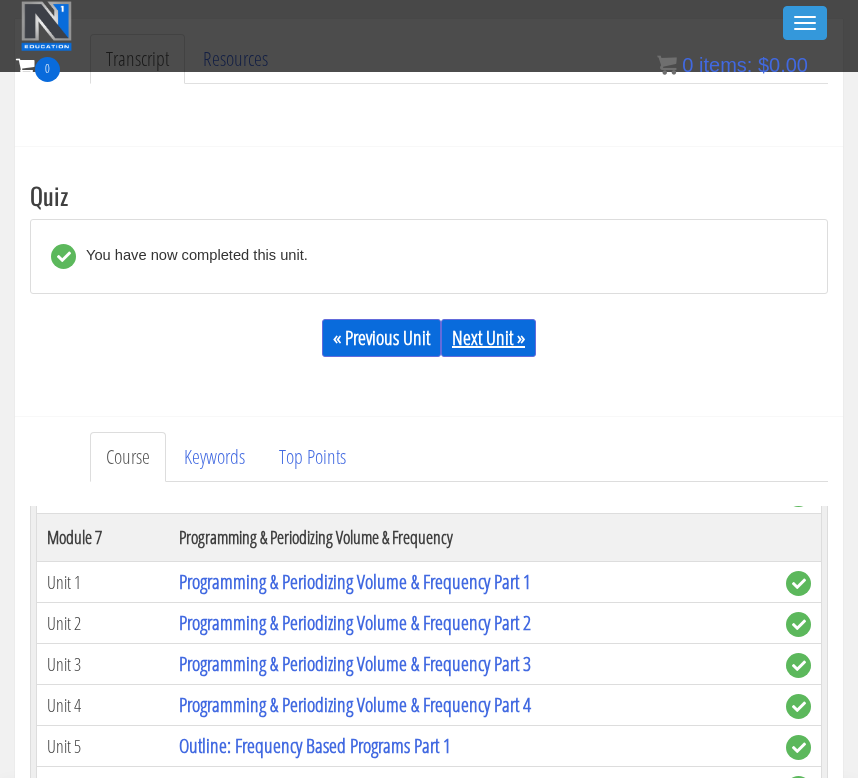 click on "Next Unit »" at bounding box center (488, 338) 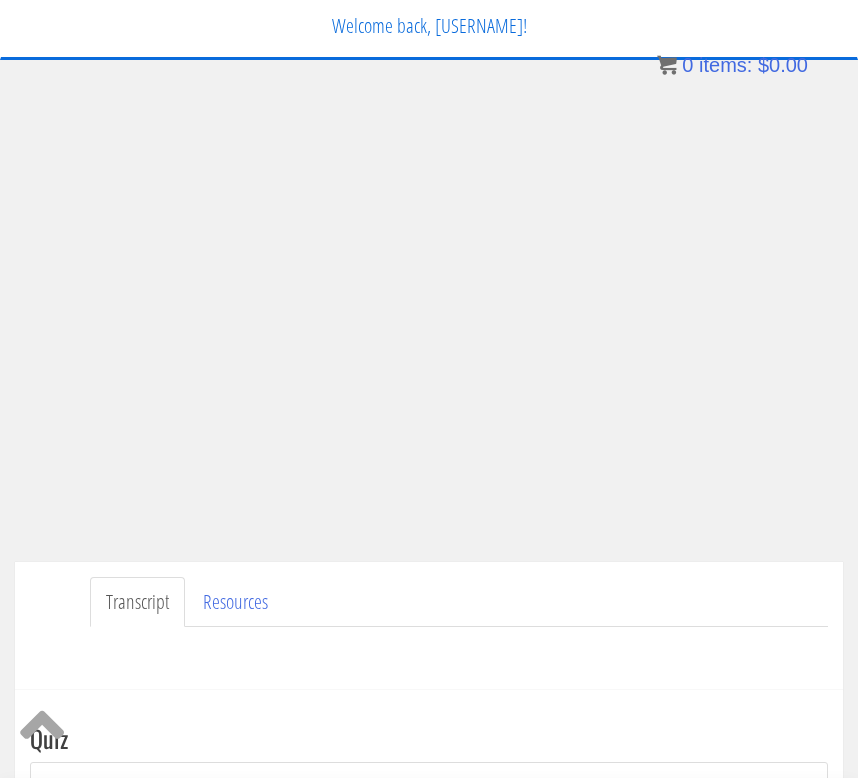 scroll, scrollTop: 0, scrollLeft: 0, axis: both 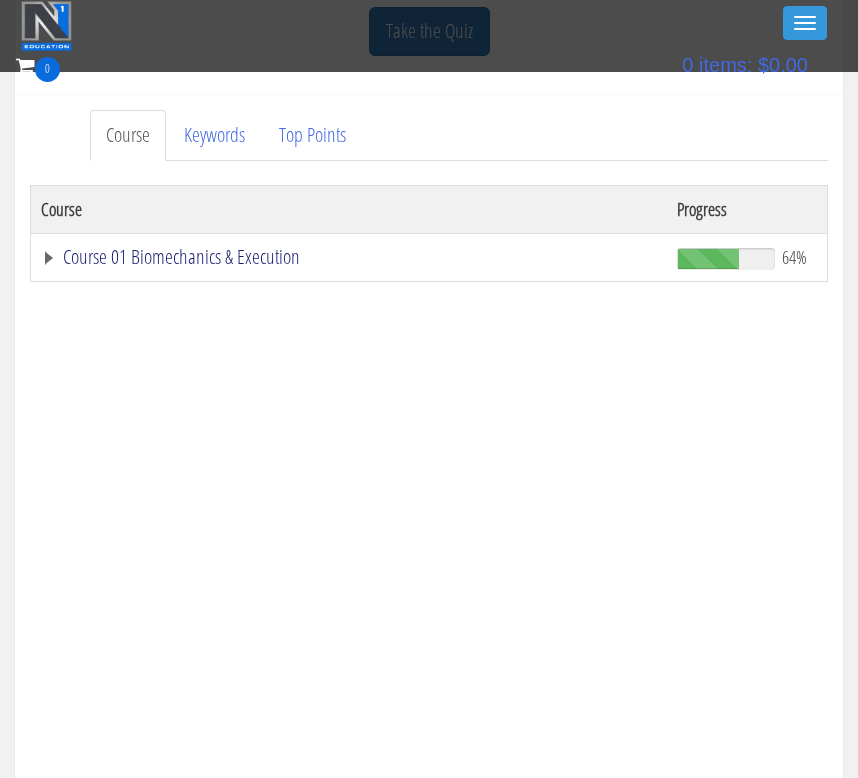 click on "Course 01 Biomechanics & Execution" at bounding box center (349, 257) 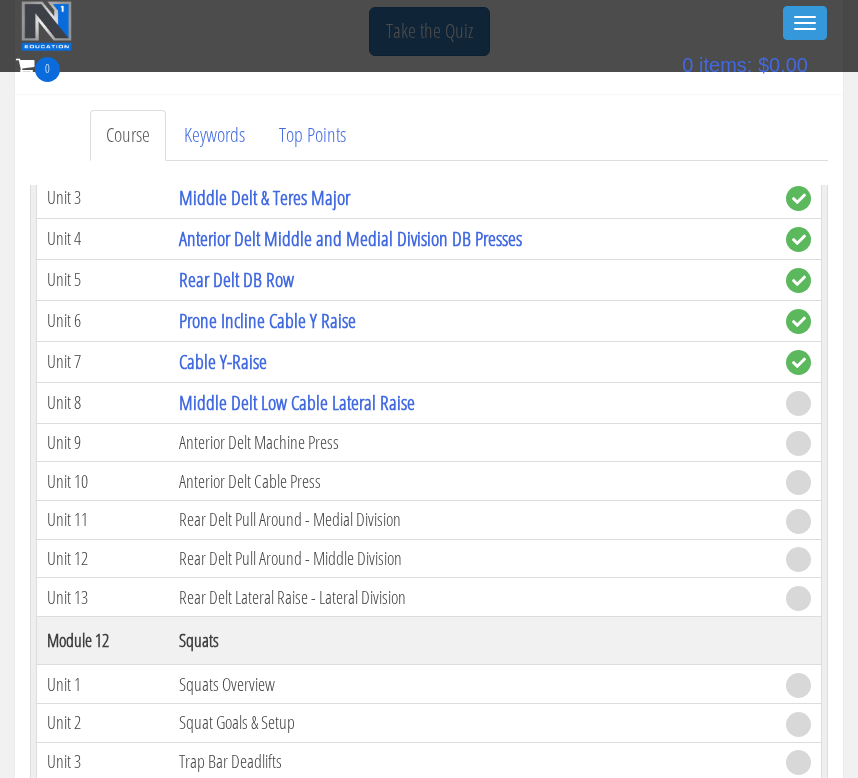 scroll, scrollTop: 3667, scrollLeft: 0, axis: vertical 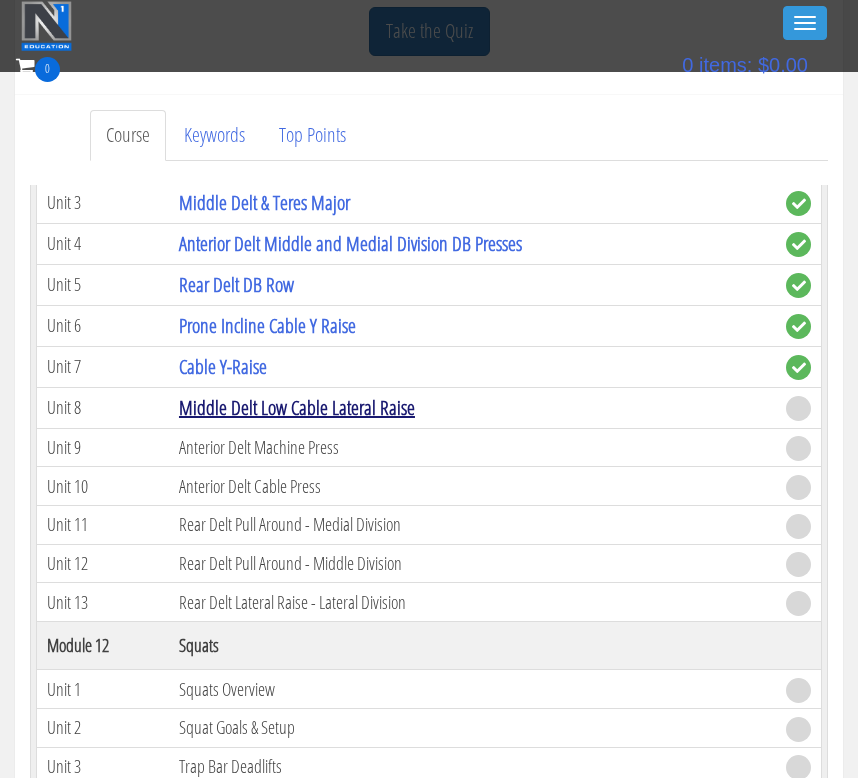 click on "Middle Delt Low Cable Lateral Raise" at bounding box center (297, 407) 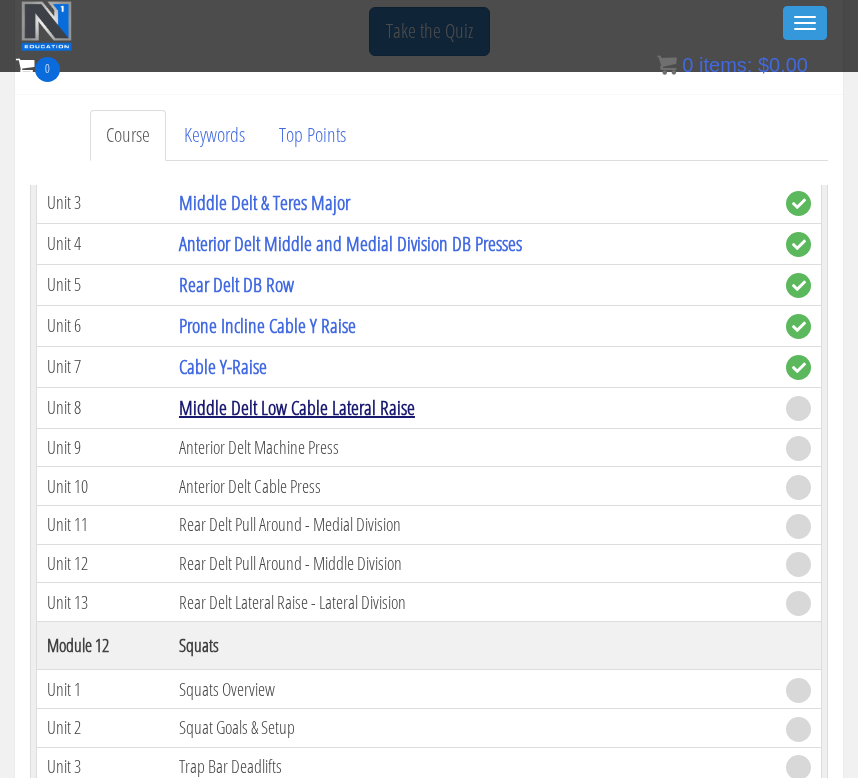 click on "Middle Delt Low Cable Lateral Raise" at bounding box center [297, 407] 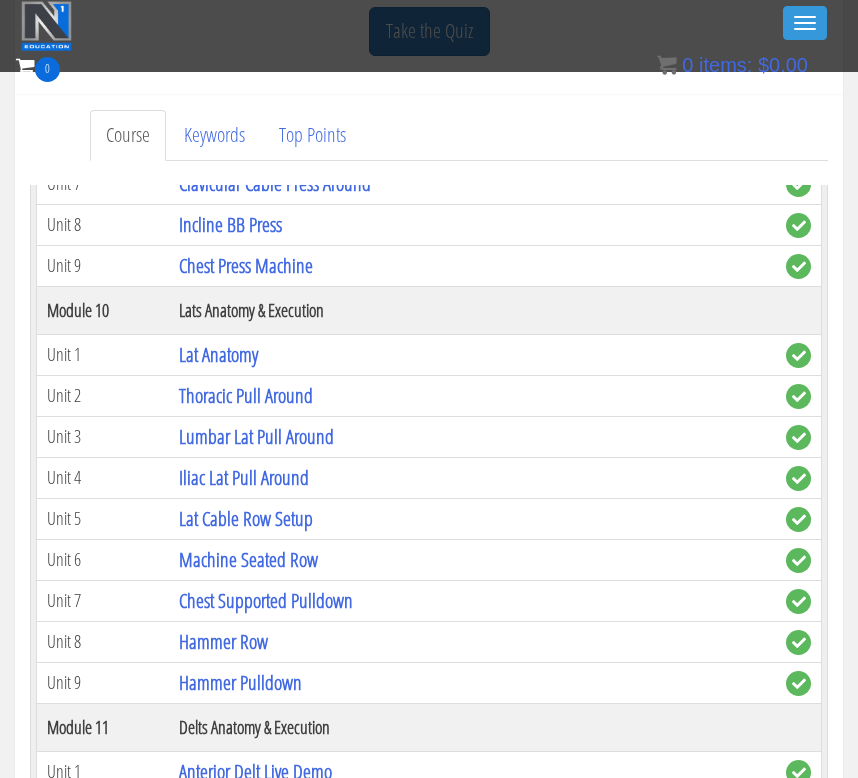 scroll, scrollTop: 2994, scrollLeft: 0, axis: vertical 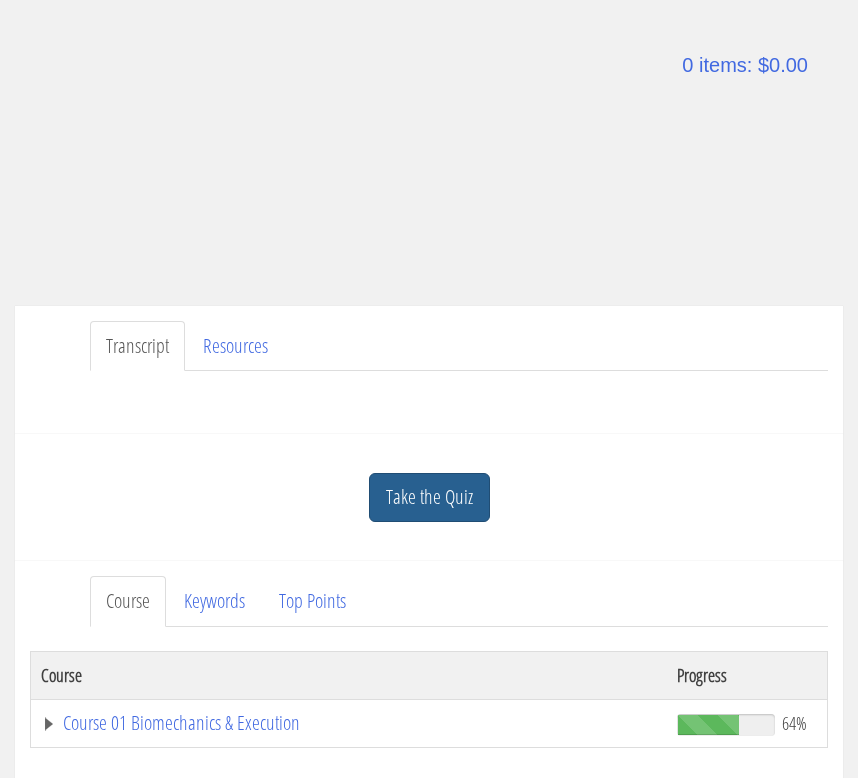 click on "Take the Quiz" at bounding box center [429, 497] 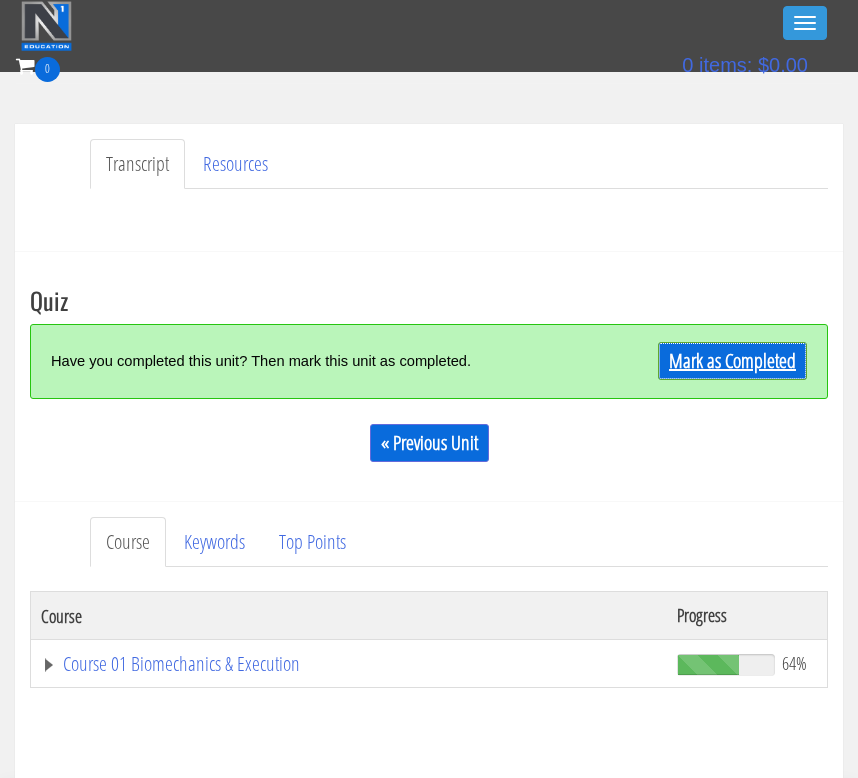 click on "Mark as Completed" at bounding box center (732, 361) 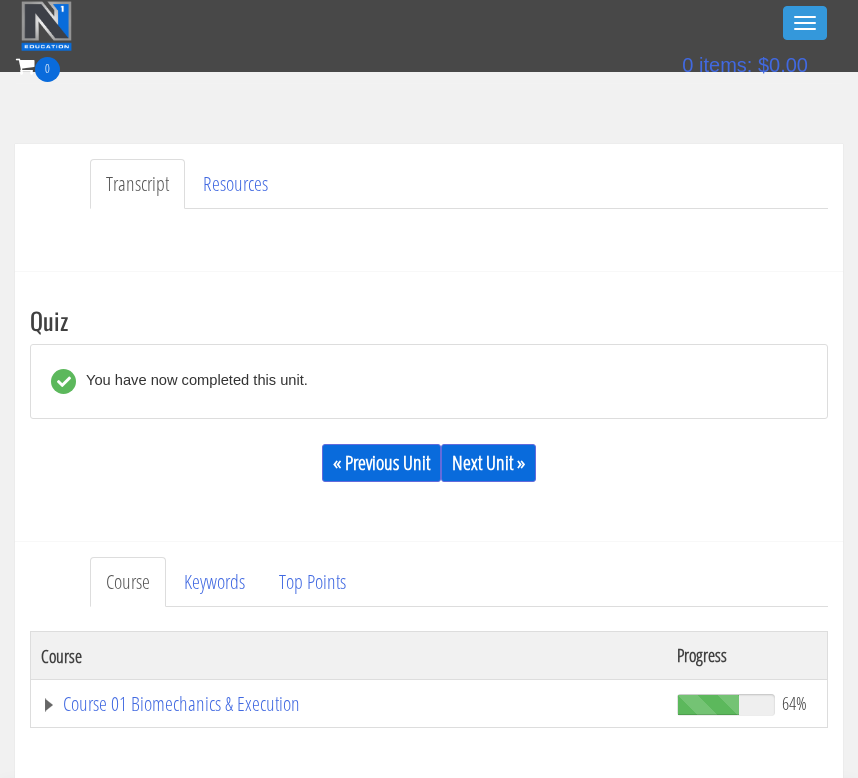 scroll, scrollTop: 445, scrollLeft: 0, axis: vertical 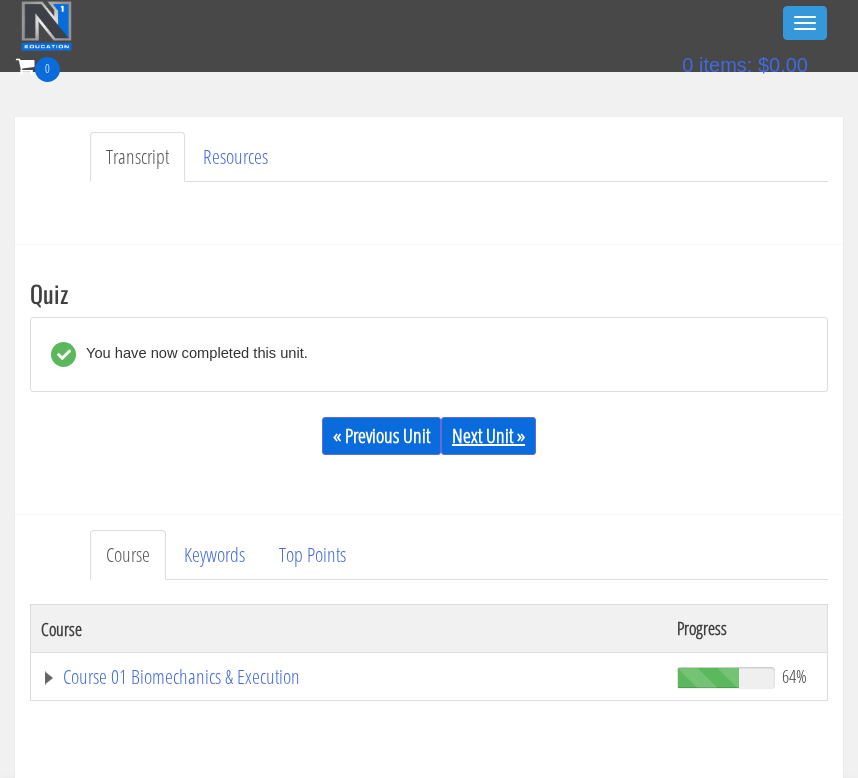 click on "Next Unit »" at bounding box center (488, 436) 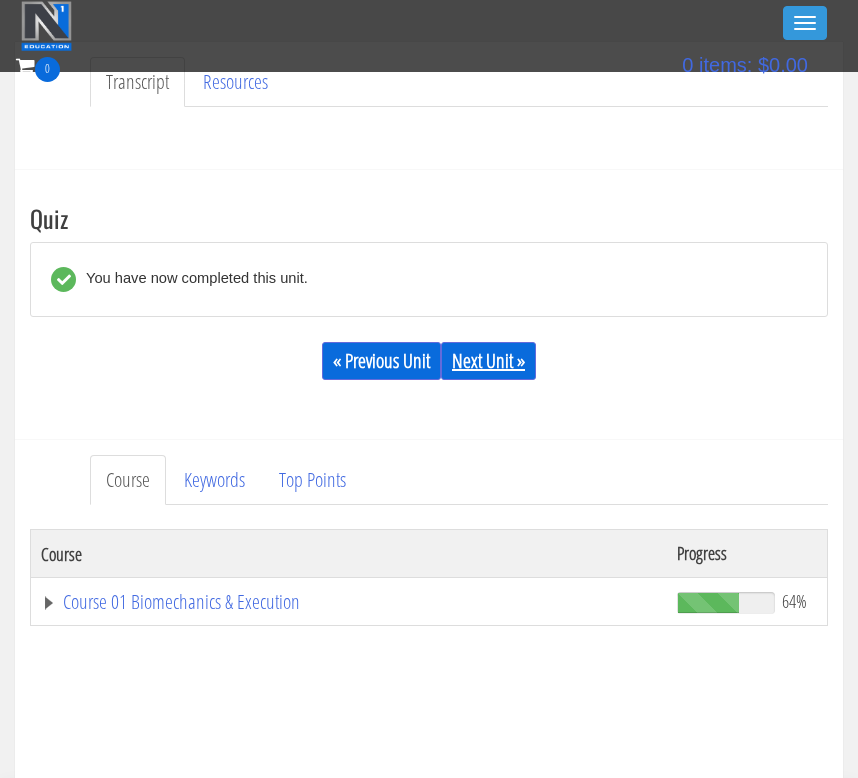 scroll, scrollTop: 526, scrollLeft: 0, axis: vertical 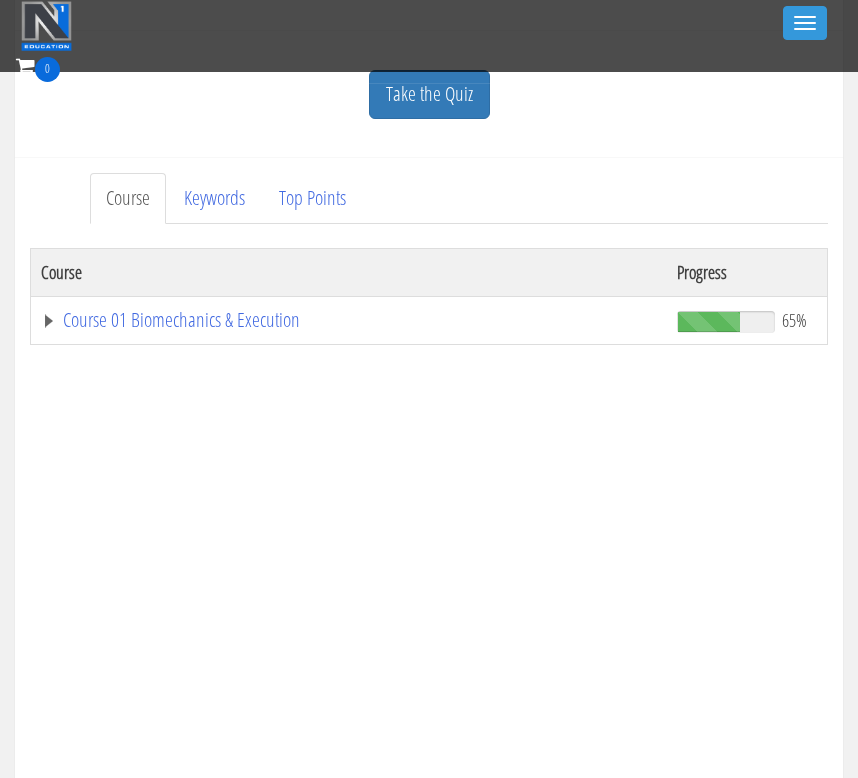 click on "Course 01 Biomechanics & Execution" at bounding box center [349, 320] 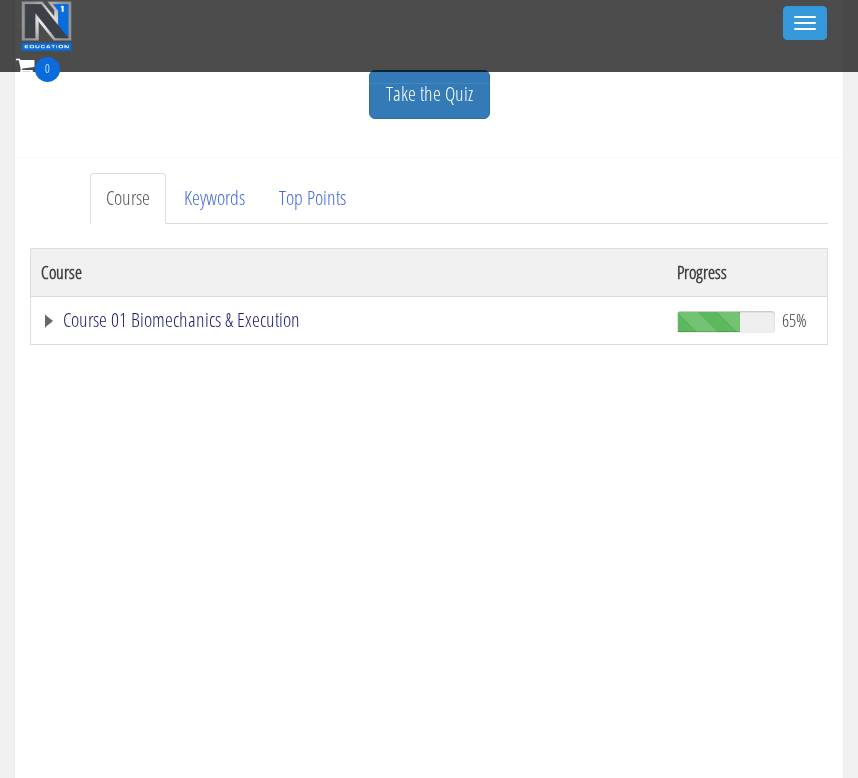 click on "Course 01 Biomechanics & Execution" at bounding box center (349, 320) 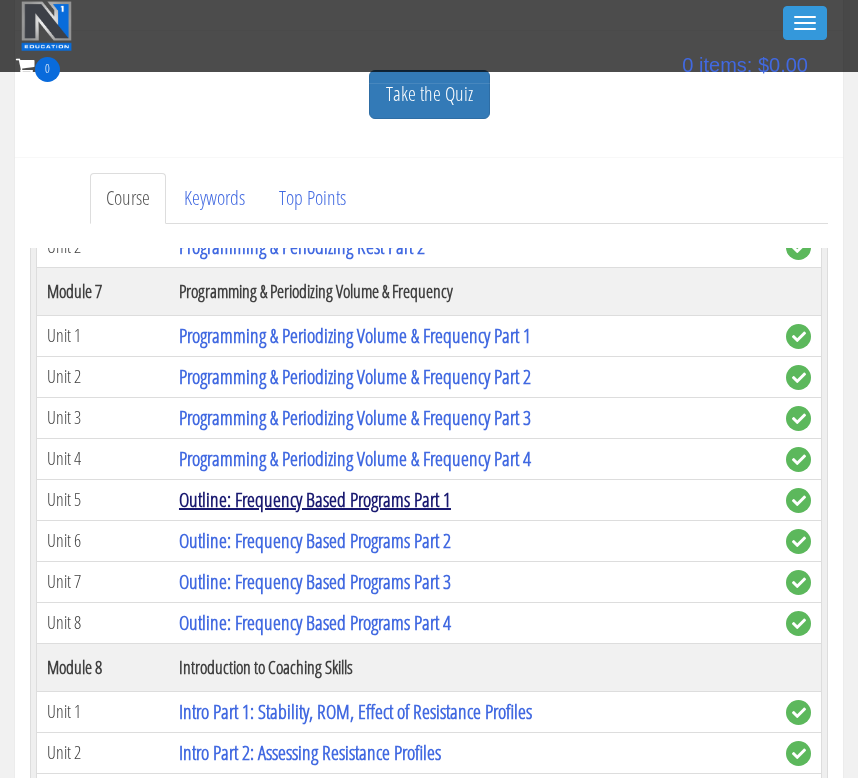 scroll, scrollTop: 1912, scrollLeft: 0, axis: vertical 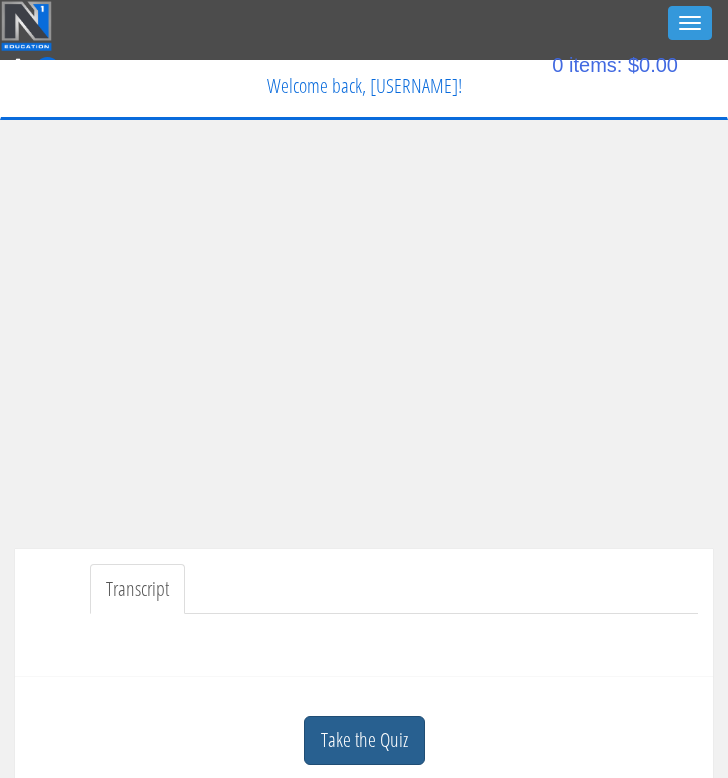 click on "Take the Quiz" at bounding box center (364, 740) 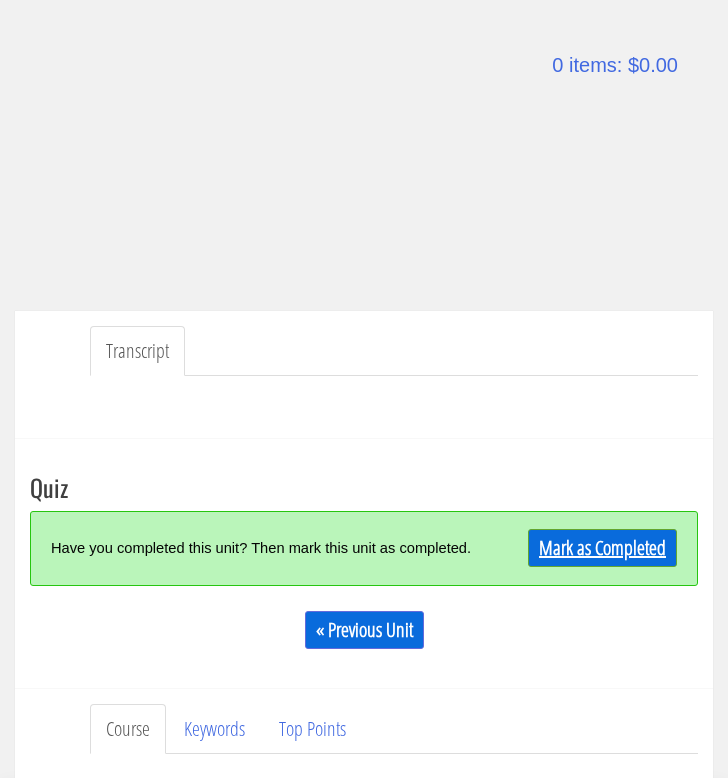 click on "Mark as Completed" at bounding box center (602, 548) 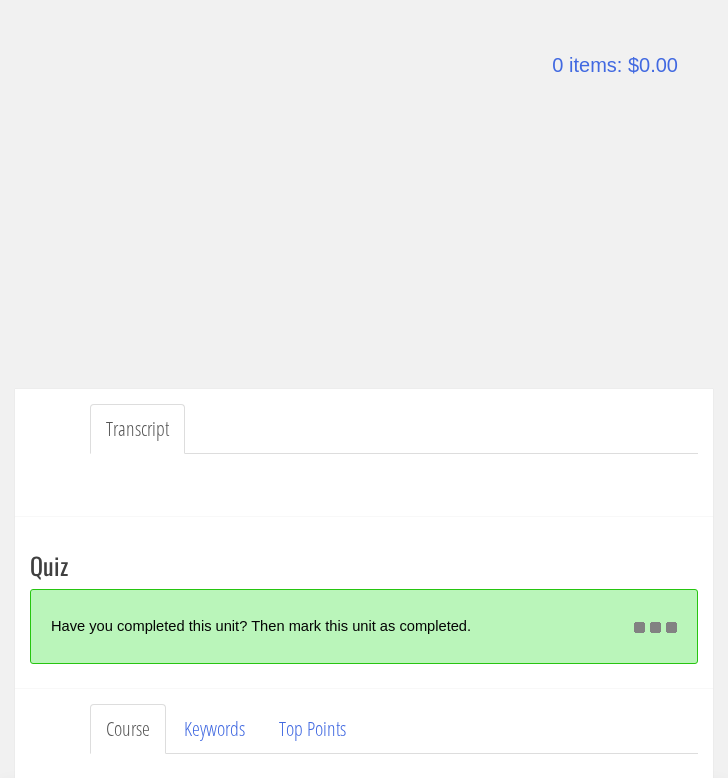 scroll, scrollTop: 385, scrollLeft: 0, axis: vertical 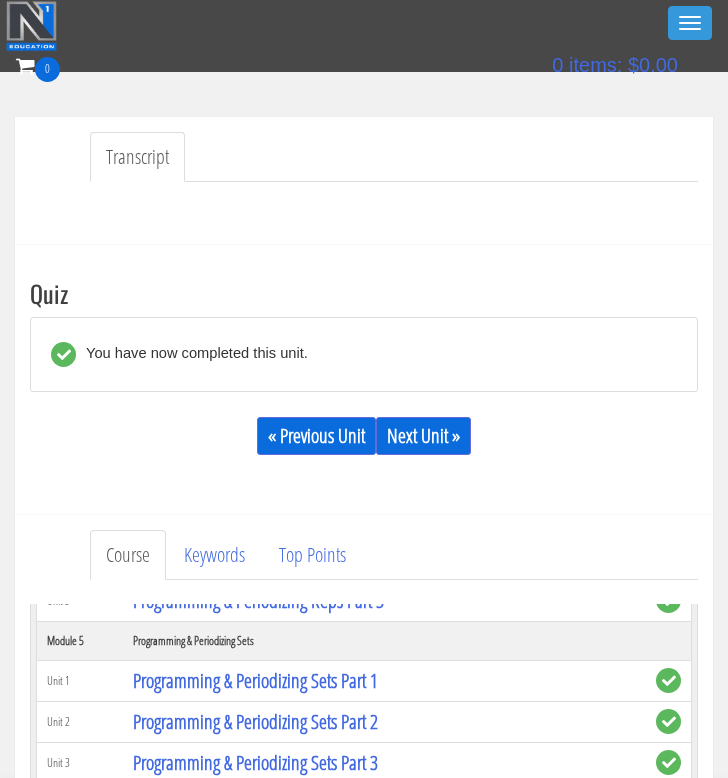 click on "« Previous Unit Next Unit »" at bounding box center (364, 436) 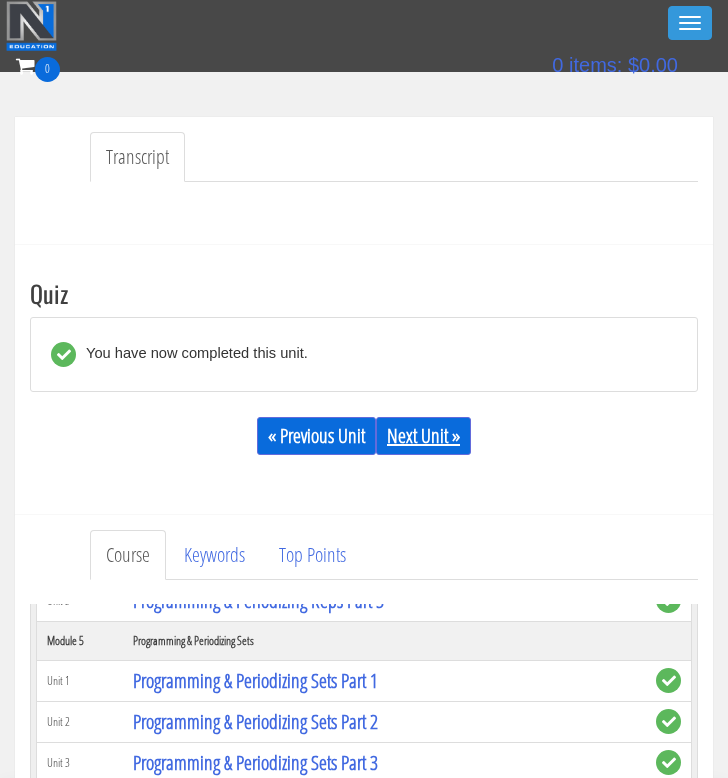 click on "Next Unit »" at bounding box center [423, 436] 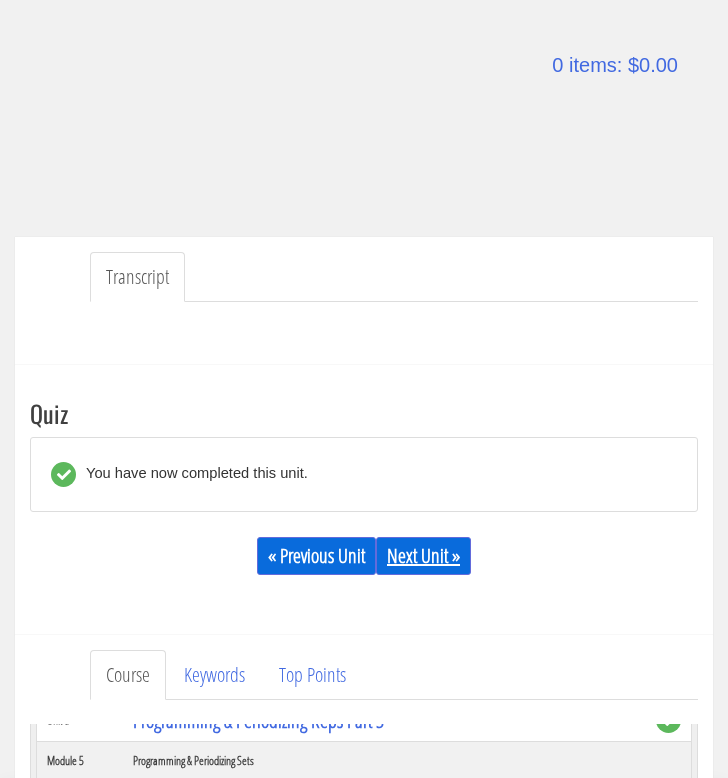 scroll, scrollTop: 331, scrollLeft: 0, axis: vertical 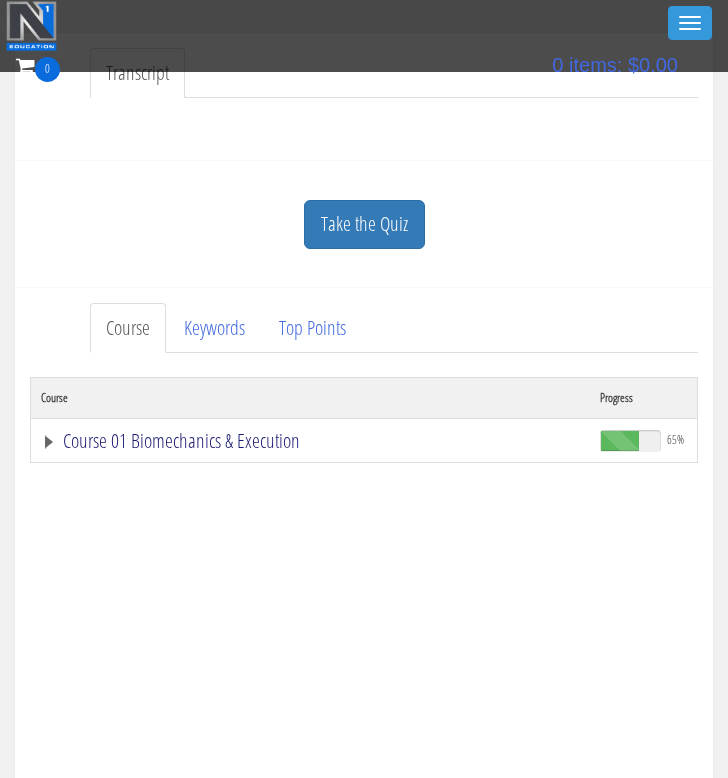 click on "Course 01 Biomechanics & Execution" at bounding box center (310, 441) 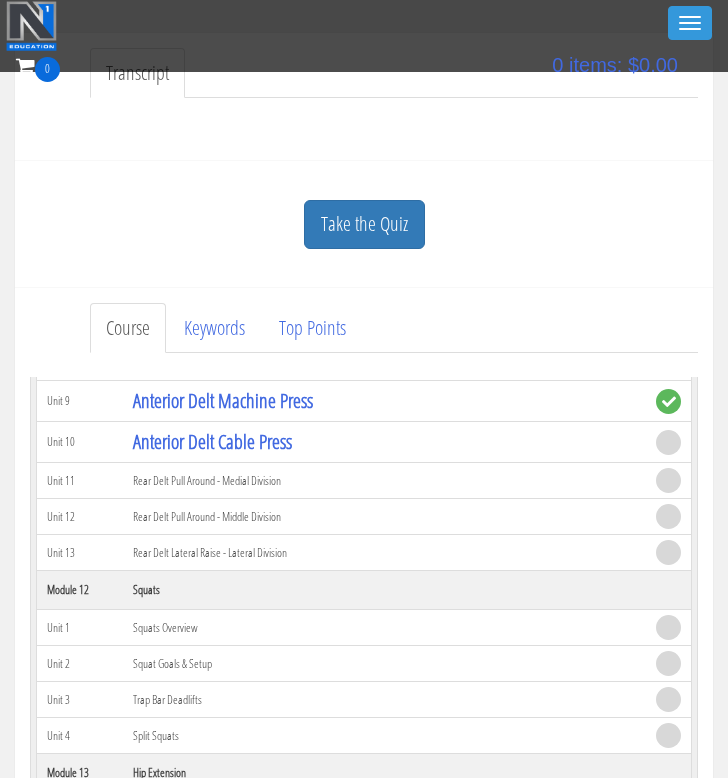 scroll, scrollTop: 3794, scrollLeft: 0, axis: vertical 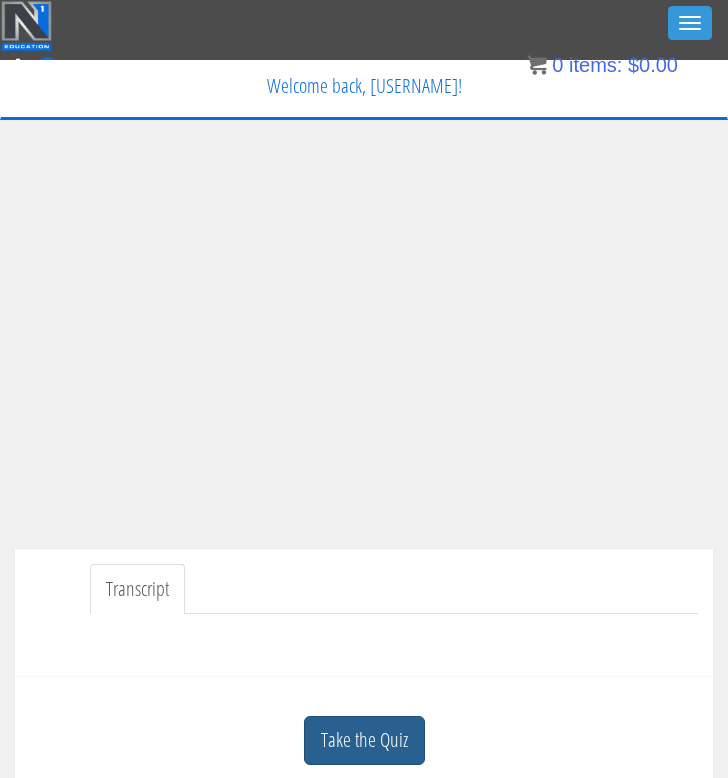 click on "Take the Quiz" at bounding box center [364, 740] 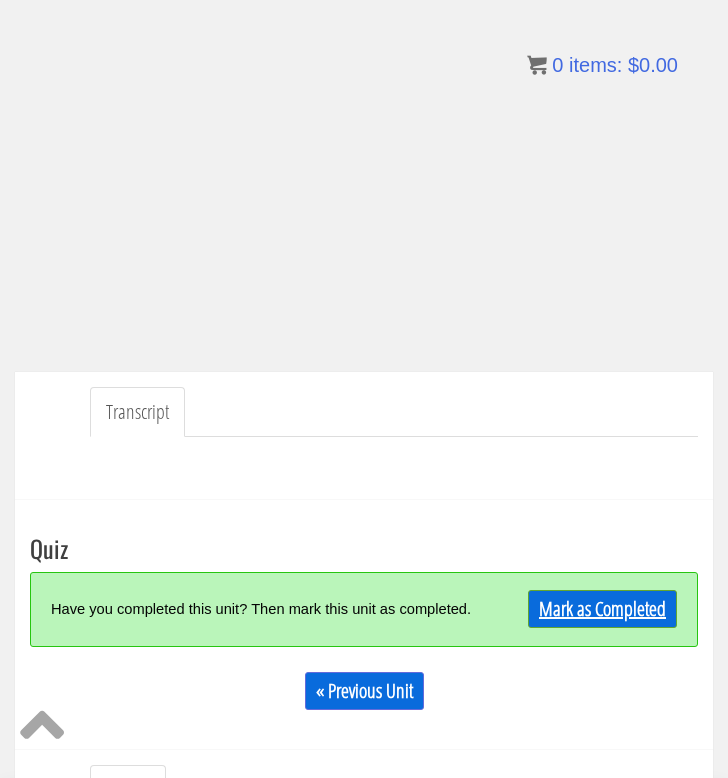 click on "Mark as Completed" at bounding box center [602, 609] 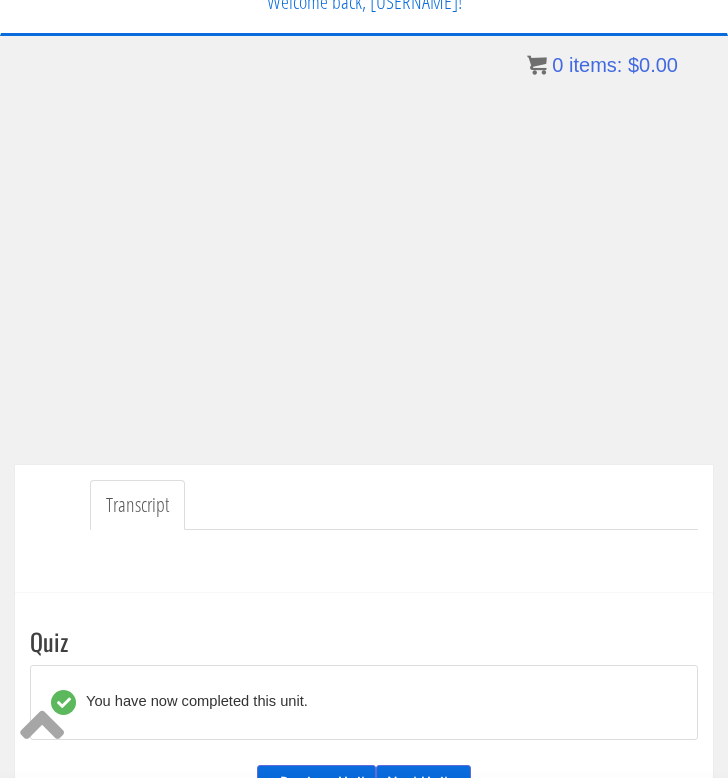 scroll, scrollTop: 211, scrollLeft: 0, axis: vertical 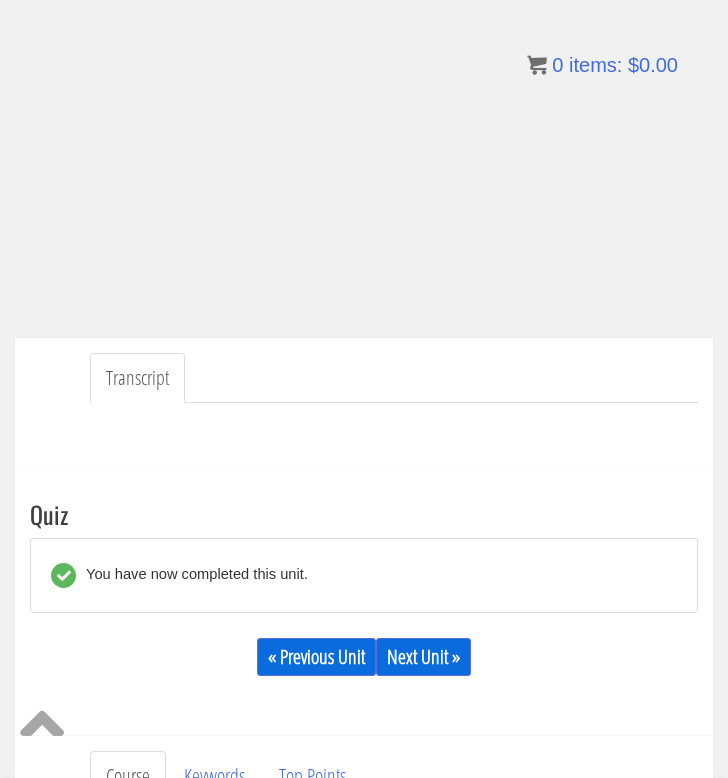 click on "« Previous Unit Next Unit »" at bounding box center [364, 657] 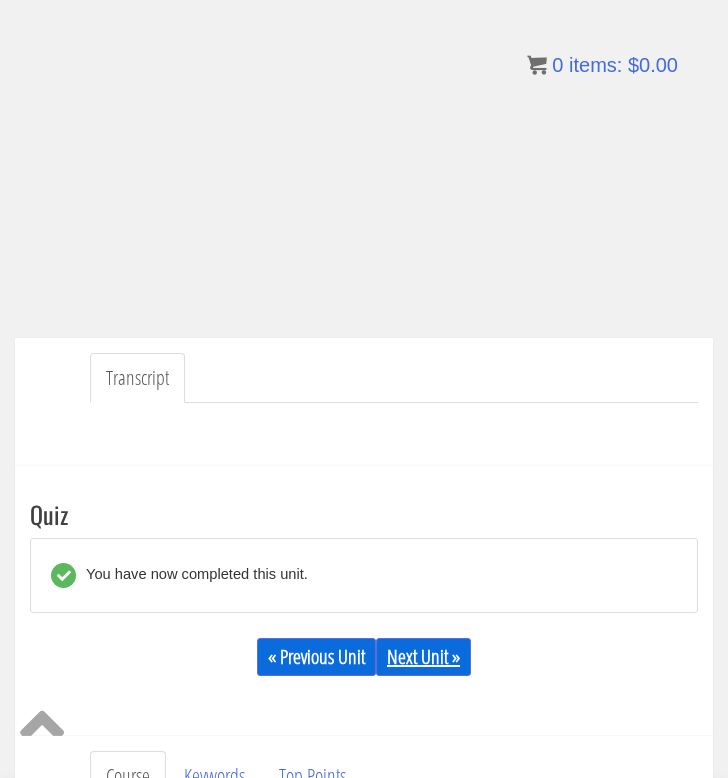 click on "Next Unit »" at bounding box center [423, 657] 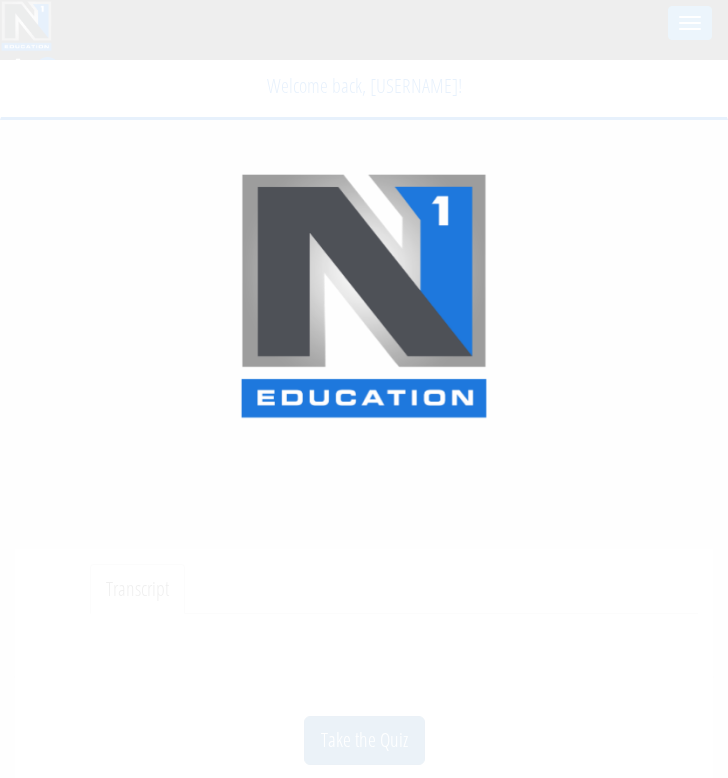 scroll, scrollTop: 0, scrollLeft: 0, axis: both 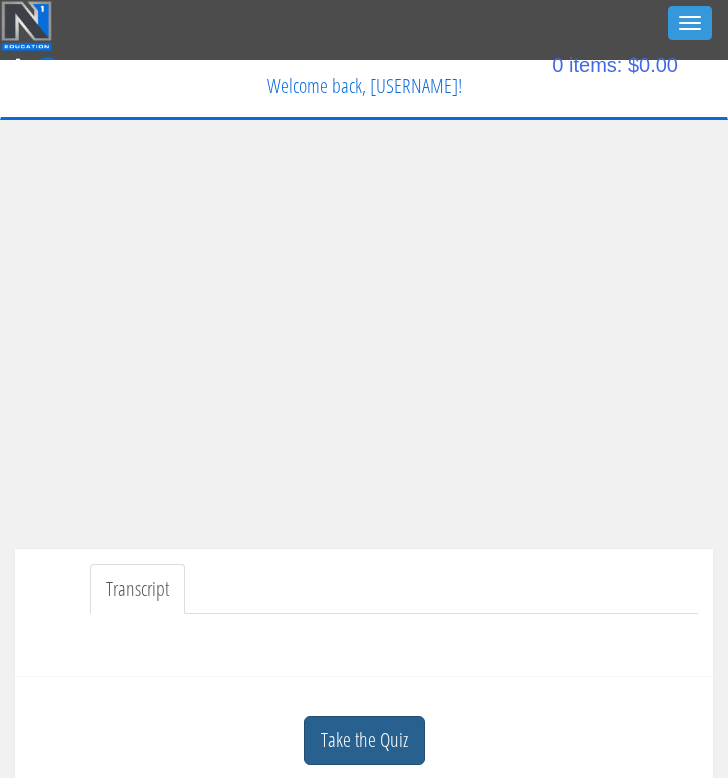 click on "Take the Quiz" at bounding box center [364, 740] 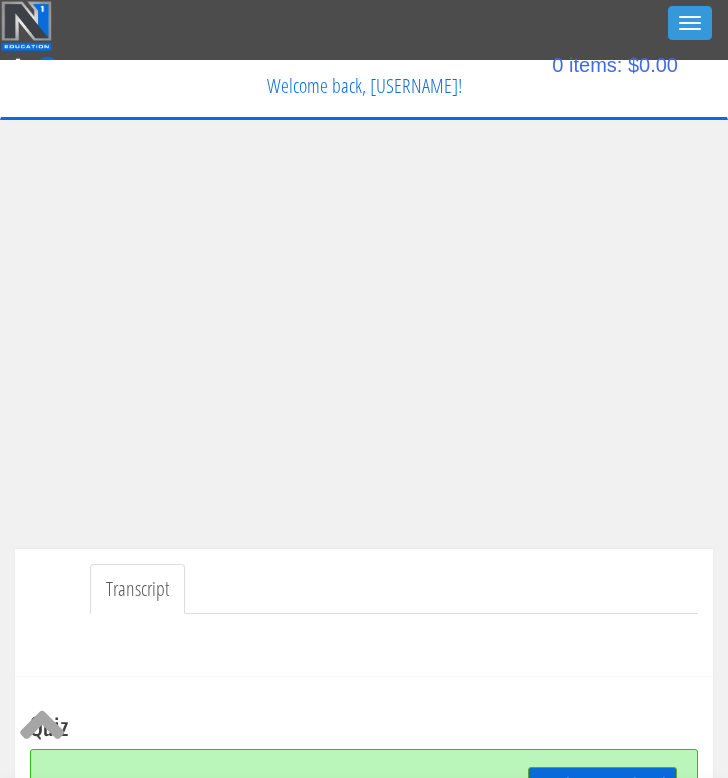 scroll, scrollTop: 146, scrollLeft: 0, axis: vertical 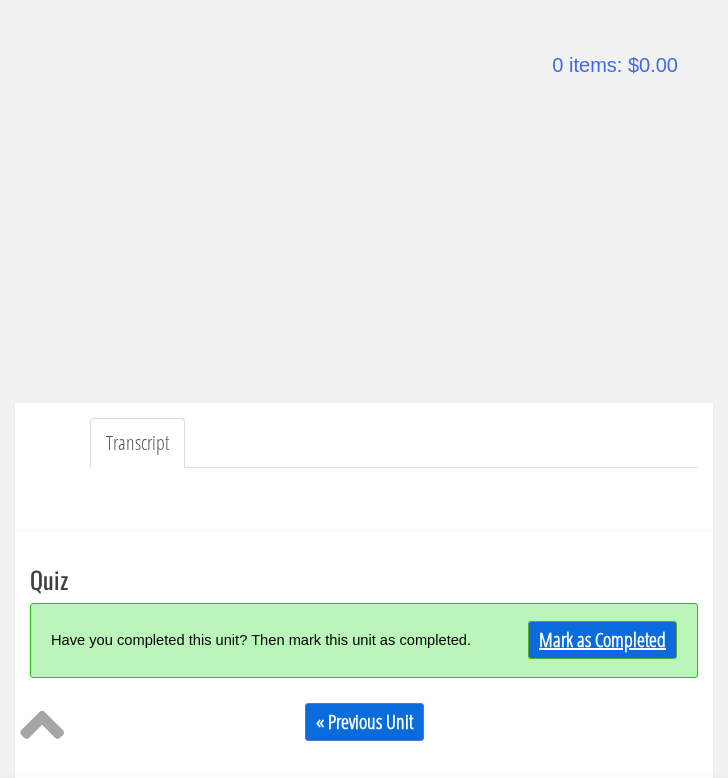 click on "Mark as Completed" at bounding box center (602, 640) 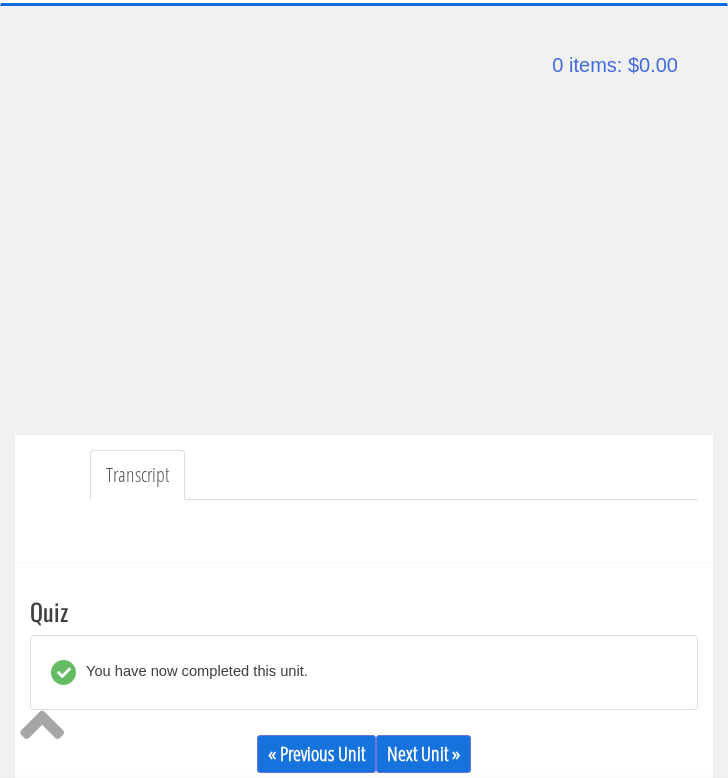 scroll, scrollTop: 247, scrollLeft: 0, axis: vertical 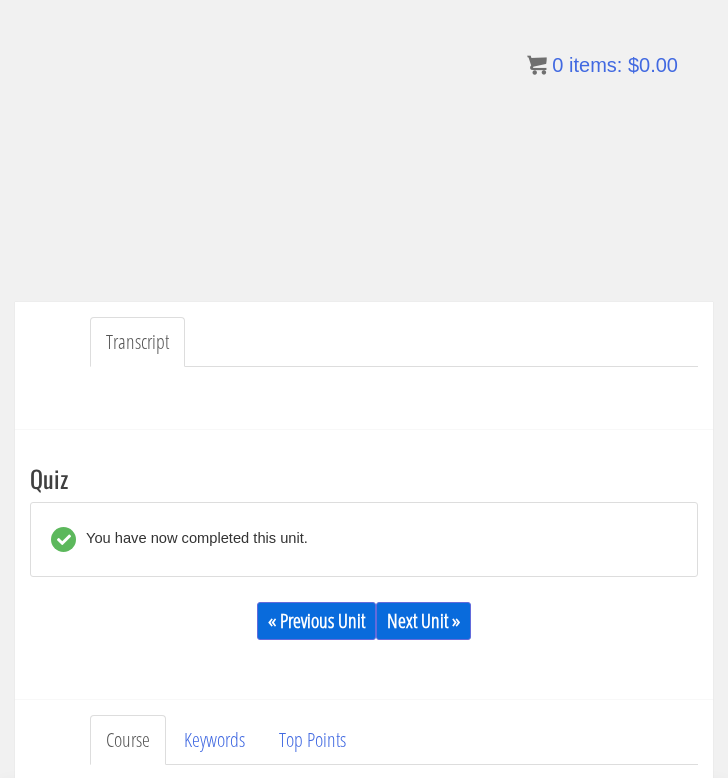 click on "« Previous Unit Next Unit »" at bounding box center [364, 621] 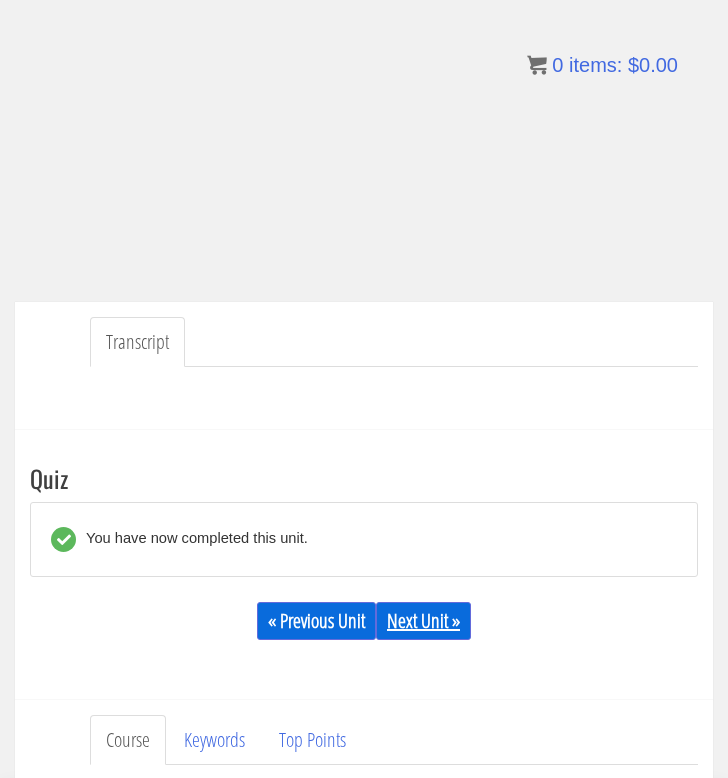 click on "Next Unit »" at bounding box center (423, 621) 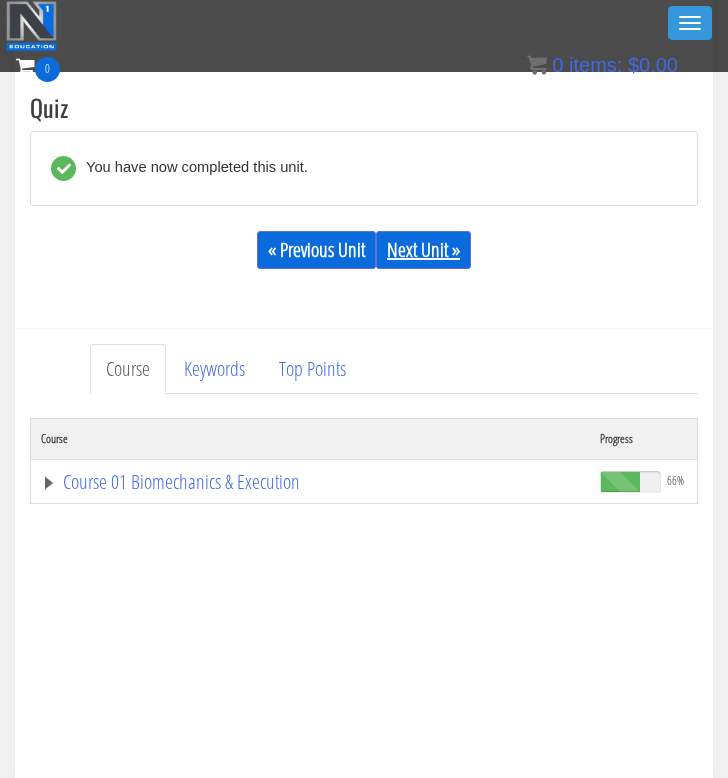scroll, scrollTop: 703, scrollLeft: 0, axis: vertical 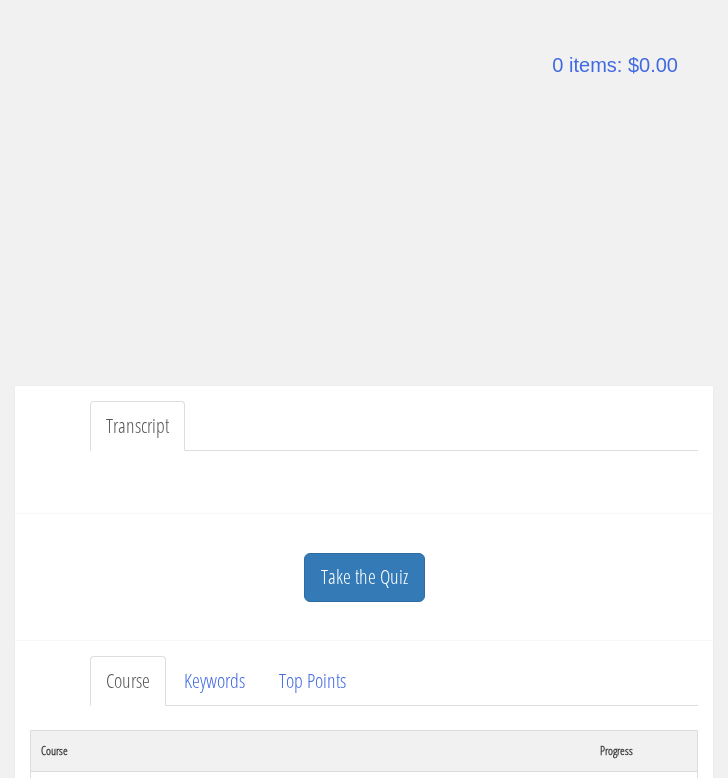 click at bounding box center [364, 475] 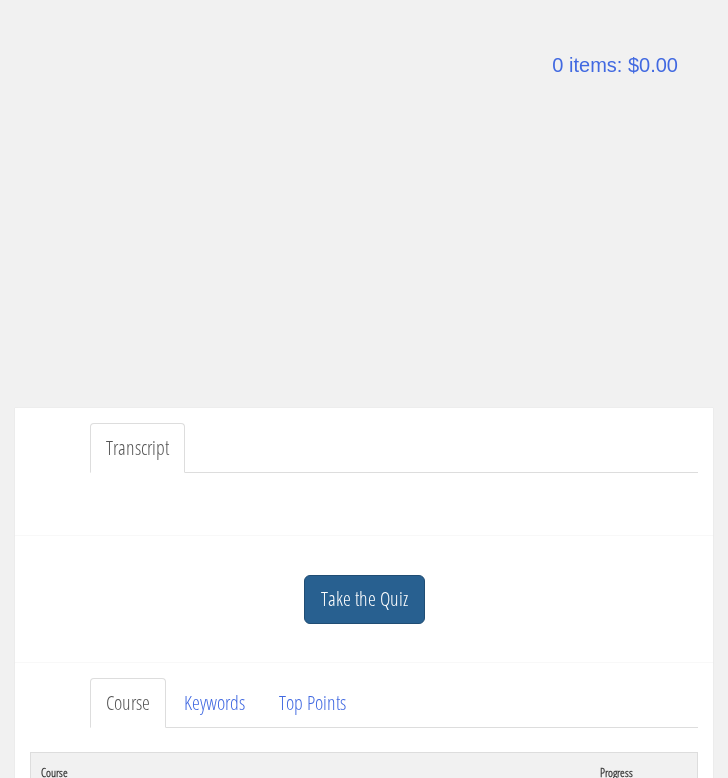 click on "Take the Quiz" at bounding box center (364, 599) 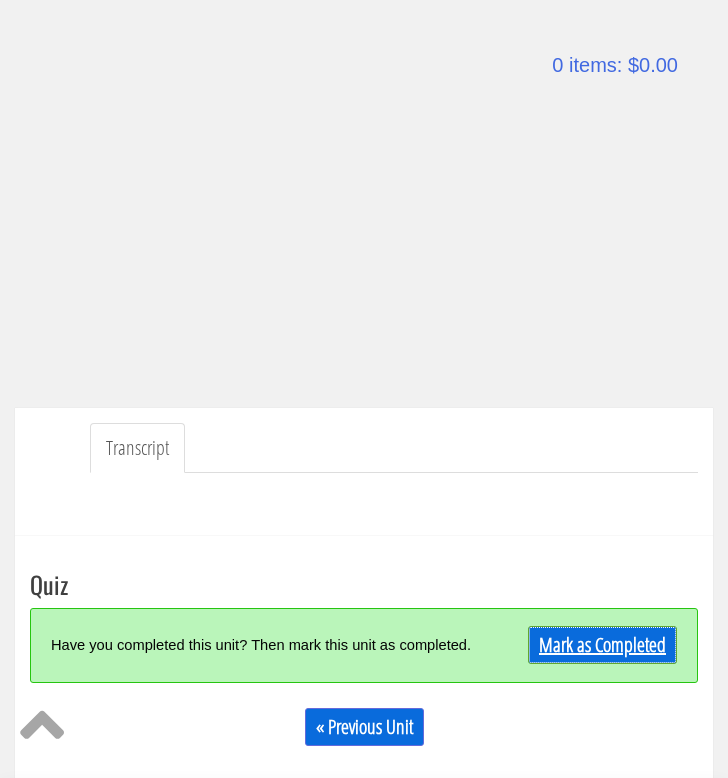 click on "Mark as Completed" at bounding box center [602, 645] 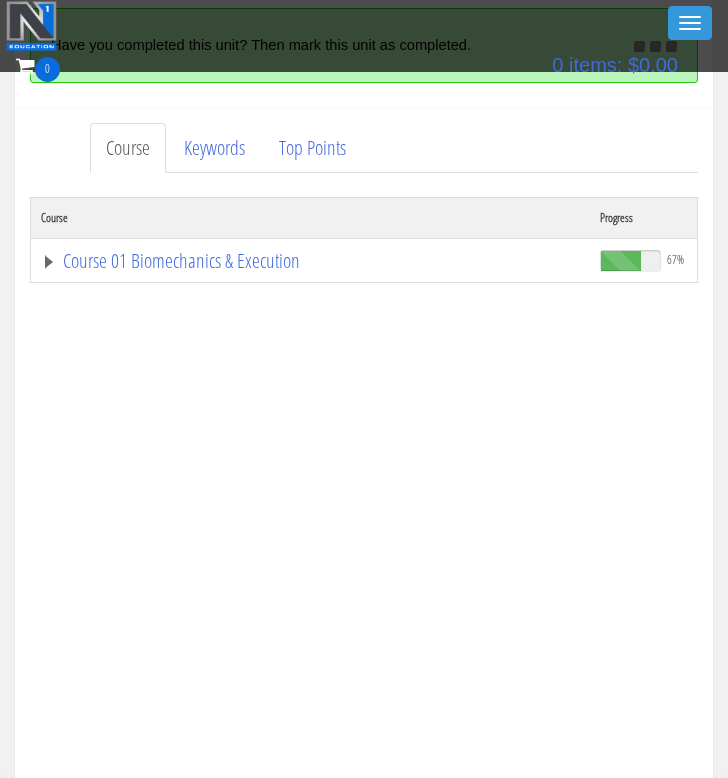 scroll, scrollTop: 660, scrollLeft: 0, axis: vertical 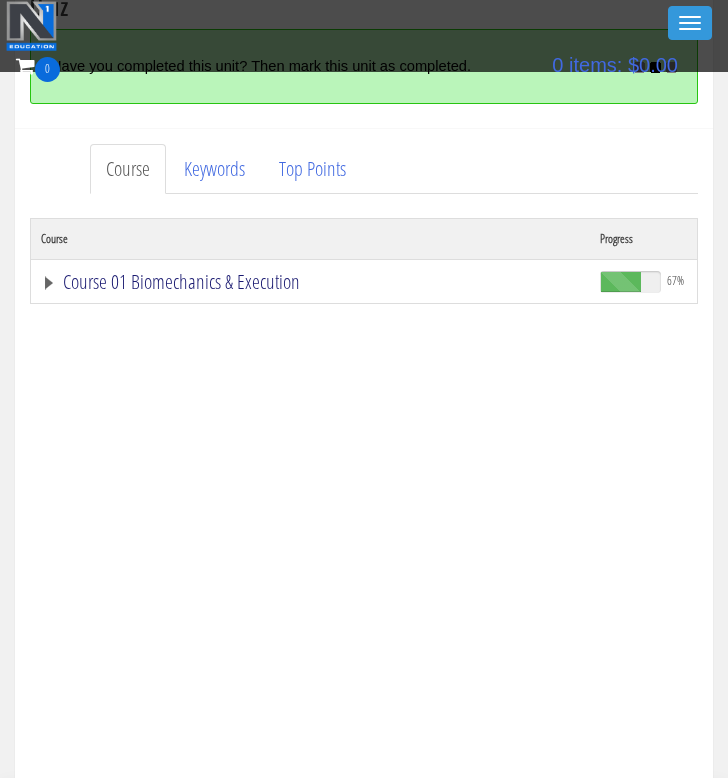 click on "Course 01 Biomechanics & Execution" at bounding box center (310, 282) 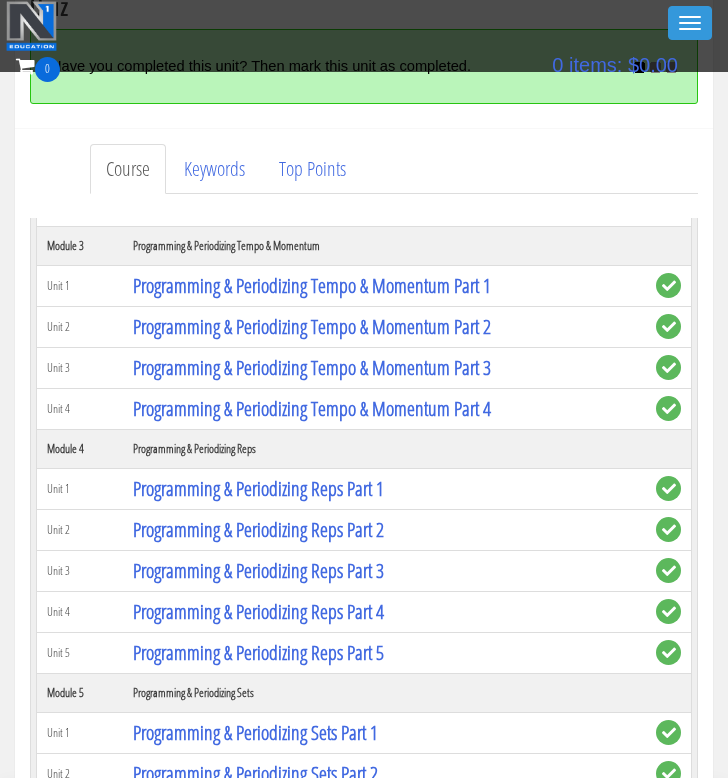 scroll, scrollTop: 1699, scrollLeft: 0, axis: vertical 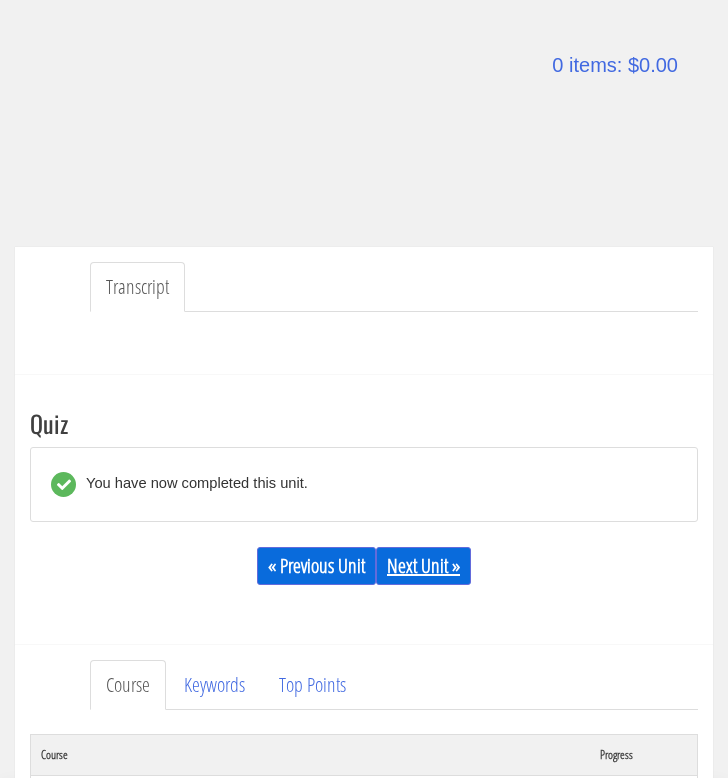click on "Next Unit »" at bounding box center (423, 566) 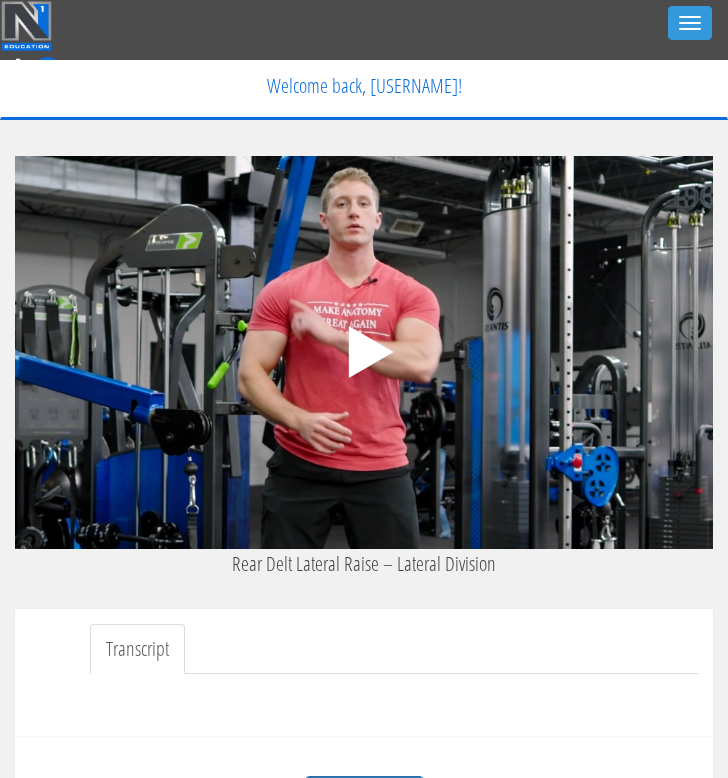 scroll, scrollTop: 0, scrollLeft: 0, axis: both 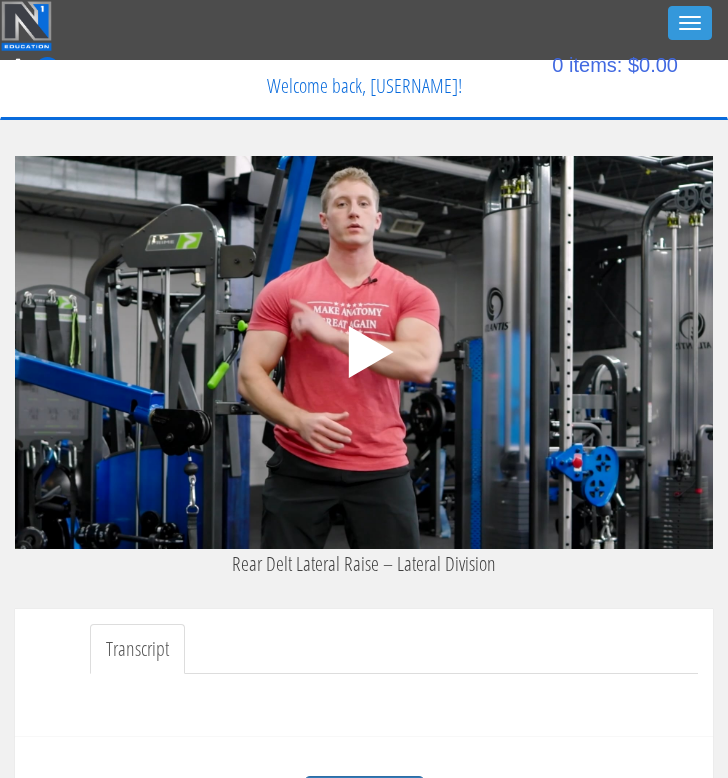 click on ".a{fill:#000;opacity:0.65;}.b{fill:#fff;opacity:1.0;}
.fp-color-play{opacity:0.65;}.controlbutton{fill:#fff;}
.fp-color-play{opacity:0.65;}.controlbutton{fill:#fff;}
.controlbuttonbg{opacity:0.65;}.controlbutton{fill:#fff;}
.fp-color-play{opacity:0.65;}.rect{fill:#fff;}
.fp-color-play{opacity:0.65;}.rect{fill:#fff;}
.fp-color-play{opacity:0.65;}.rect{fill:#fff;}
.fp-color-play{opacity:0.65;}.rect{fill:#fff;}
00:00                                                                        02:57" at bounding box center [364, 352] 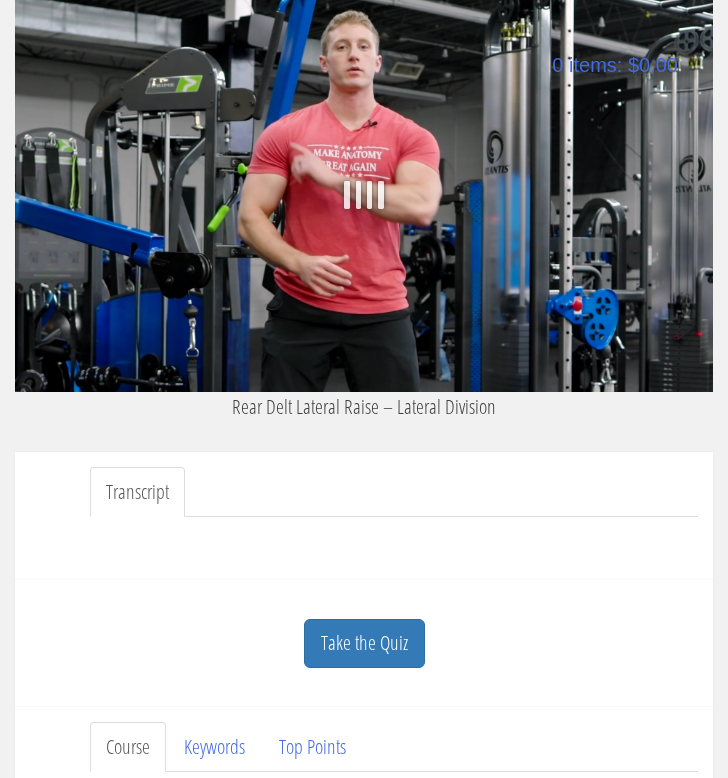 scroll, scrollTop: 0, scrollLeft: 0, axis: both 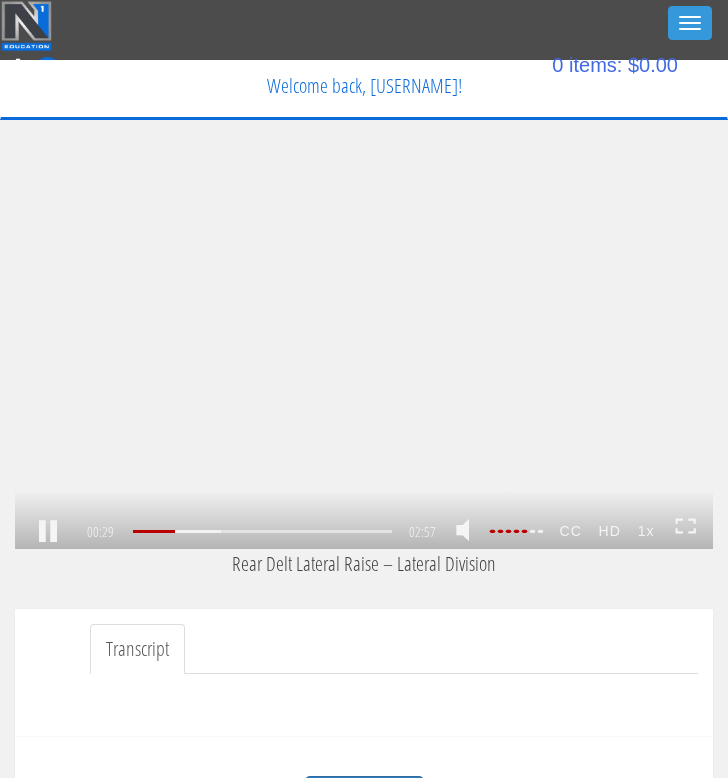 click at bounding box center (686, 526) 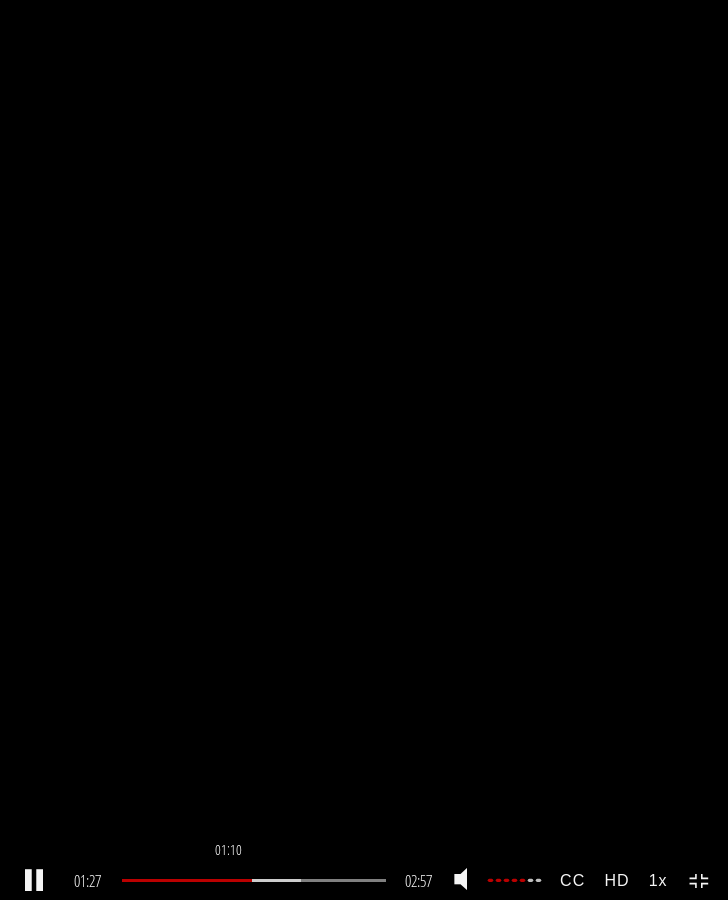 click on "01:10" at bounding box center (253, 880) 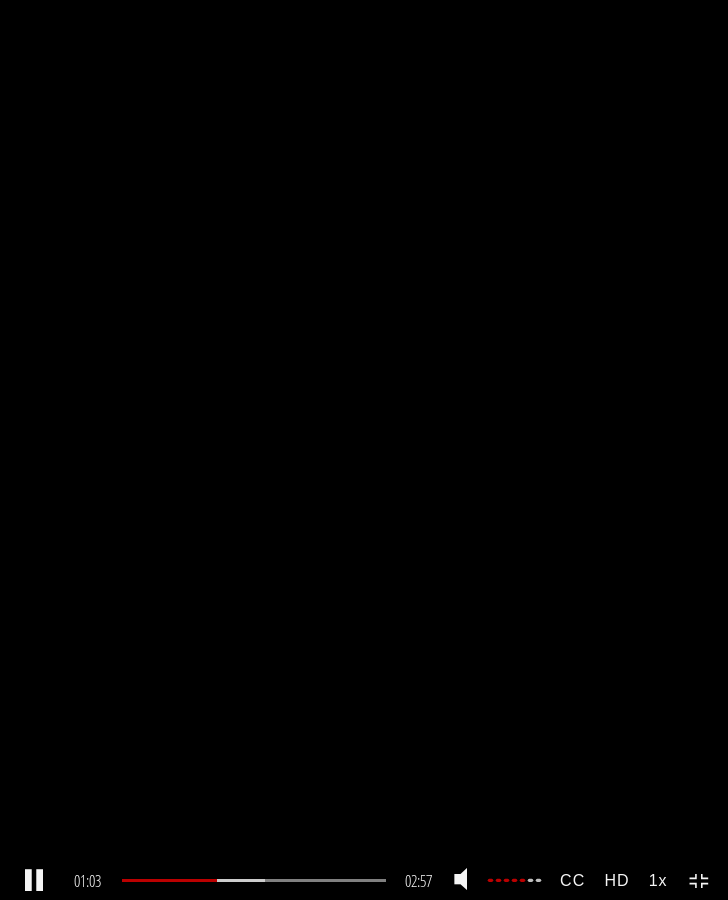 click on "01:03                              02:51                                           02:57              01:54                                                                                                                                                                                           CC HD 1x" at bounding box center [364, 881] 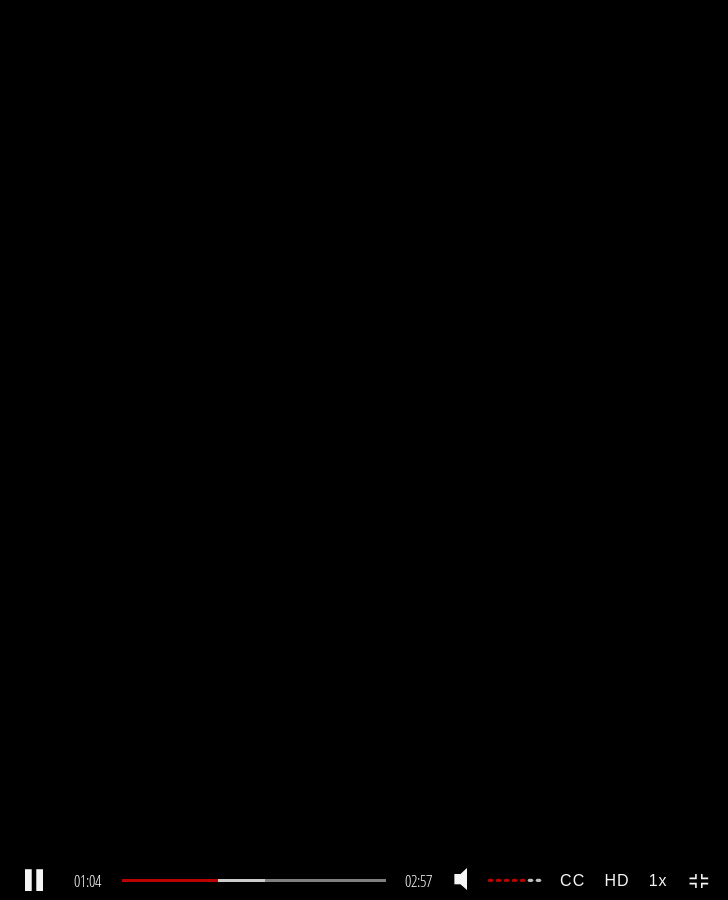 click at bounding box center [513, 880] 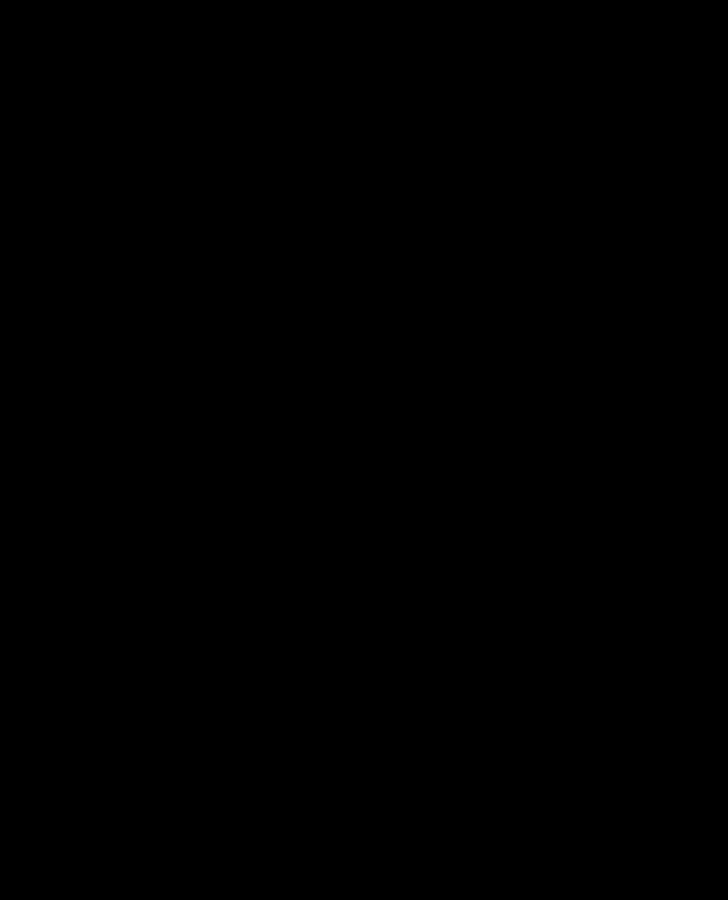 click on ".a{fill:#000;opacity:0.65;}.b{fill:#fff;opacity:1.0;}
.fp-color-play{opacity:0.65;}.controlbutton{fill:#fff;}
.fp-color-play{opacity:0.65;}.controlbutton{fill:#fff;}
.controlbuttonbg{opacity:0.65;}.controlbutton{fill:#fff;}
.fp-color-play{opacity:0.65;}.rect{fill:#fff;}
.fp-color-play{opacity:0.65;}.rect{fill:#fff;}
.fp-color-play{opacity:0.65;}.rect{fill:#fff;}
.fp-color-play{opacity:0.65;}.rect{fill:#fff;}
02:17                              02:51                                           02:57              00:40" at bounding box center [364, 450] 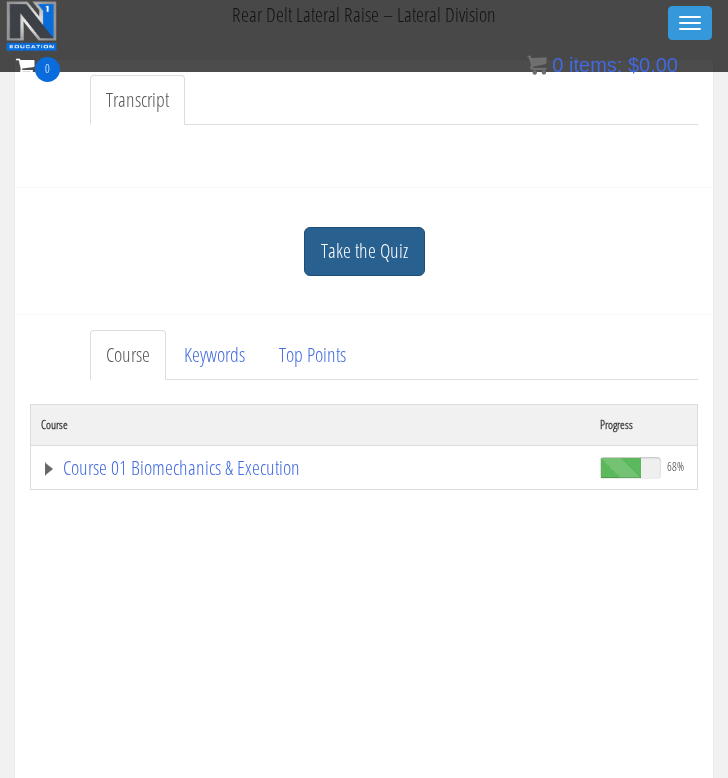 click on "Take the Quiz" at bounding box center [364, 251] 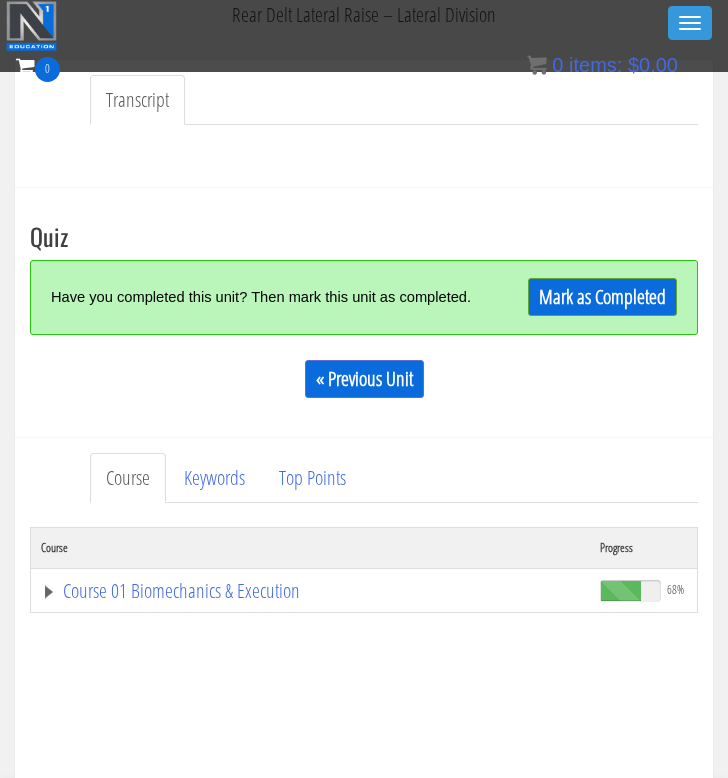 scroll, scrollTop: 611, scrollLeft: 0, axis: vertical 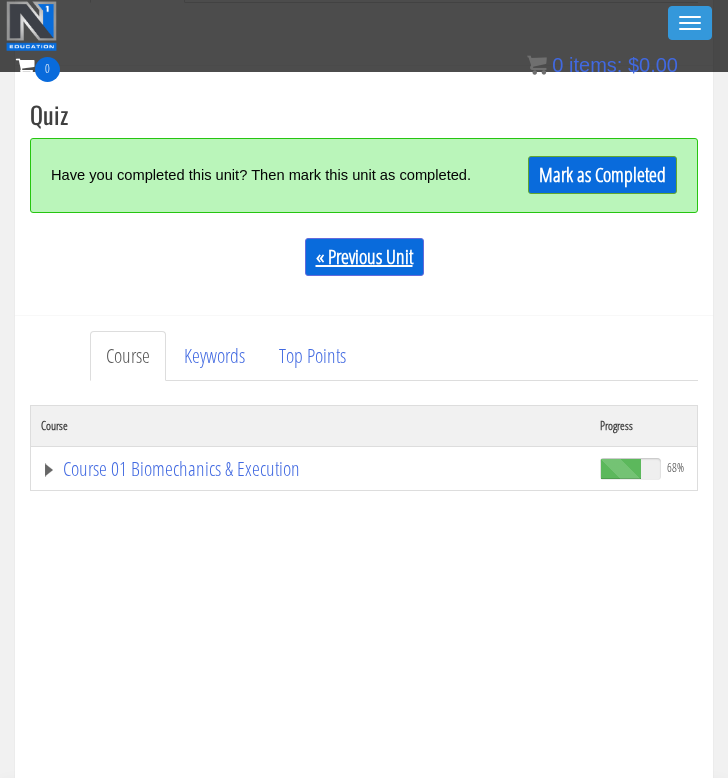click on "« Previous Unit" at bounding box center (364, 257) 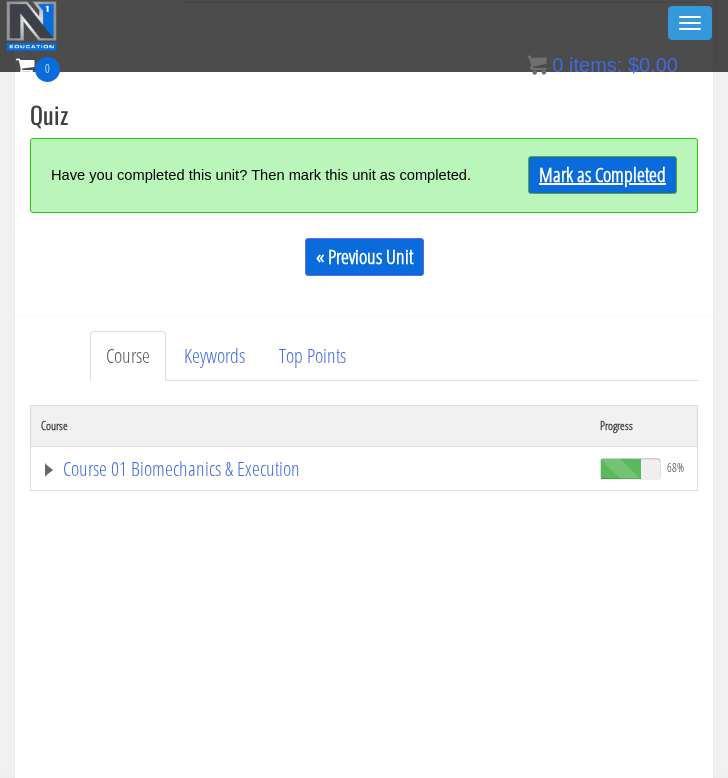 click on "Mark as Completed" at bounding box center [602, 175] 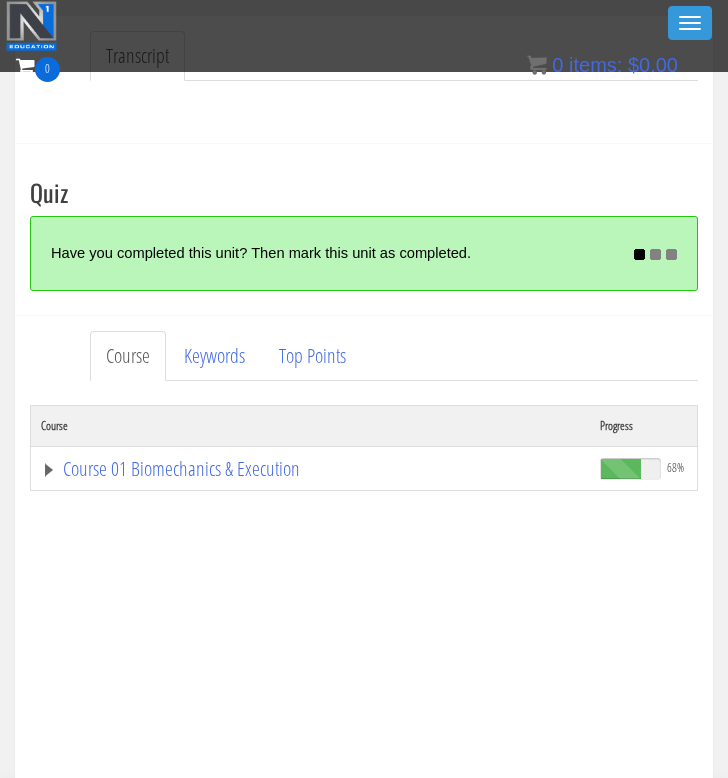 click on "Quiz" at bounding box center (364, 192) 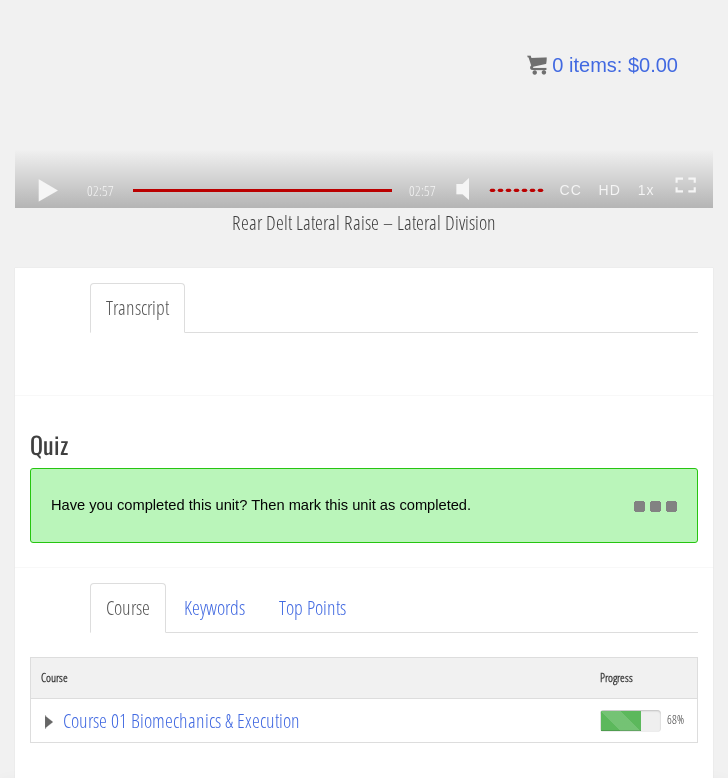 scroll, scrollTop: 0, scrollLeft: 0, axis: both 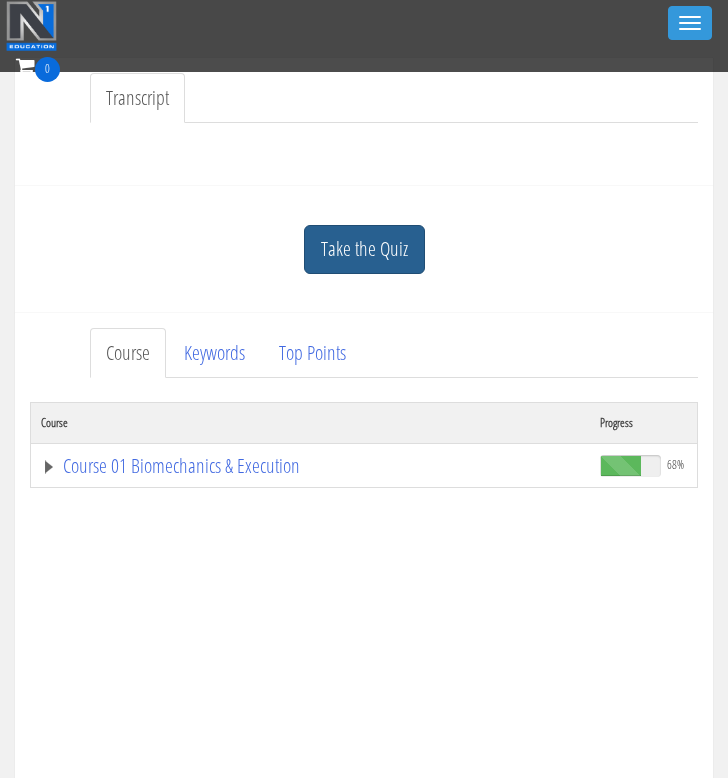 click on "Take the Quiz" at bounding box center (364, 249) 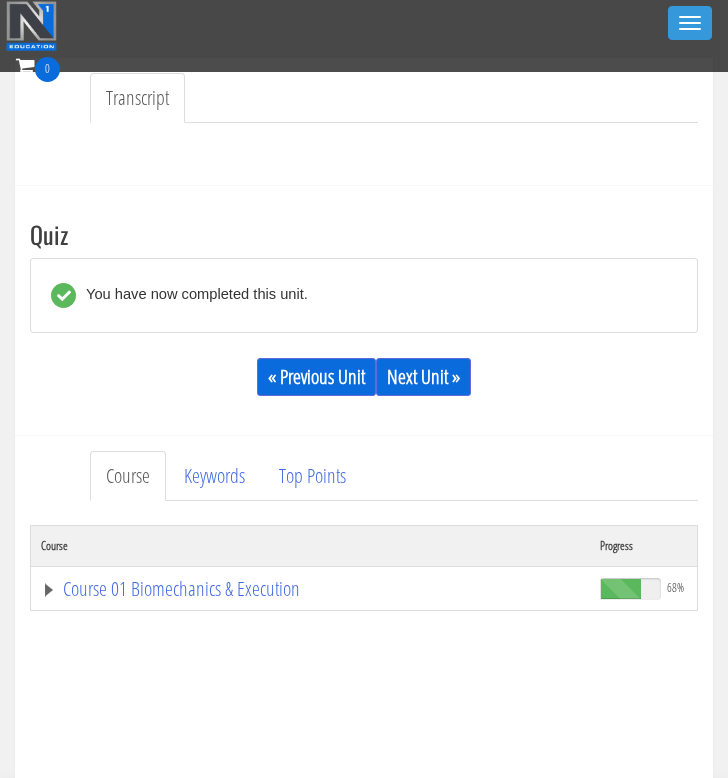 scroll, scrollTop: 553, scrollLeft: 0, axis: vertical 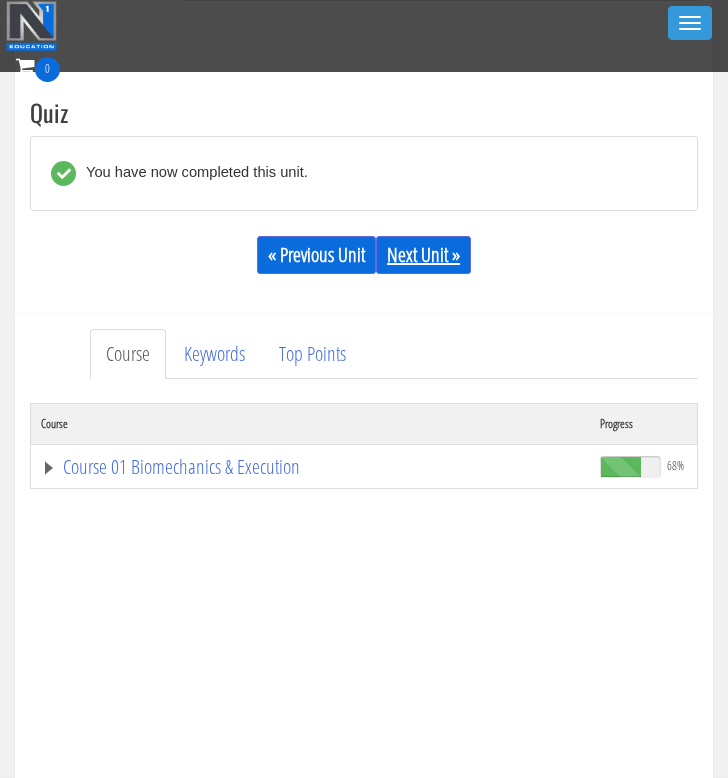 click on "Next Unit »" at bounding box center (423, 255) 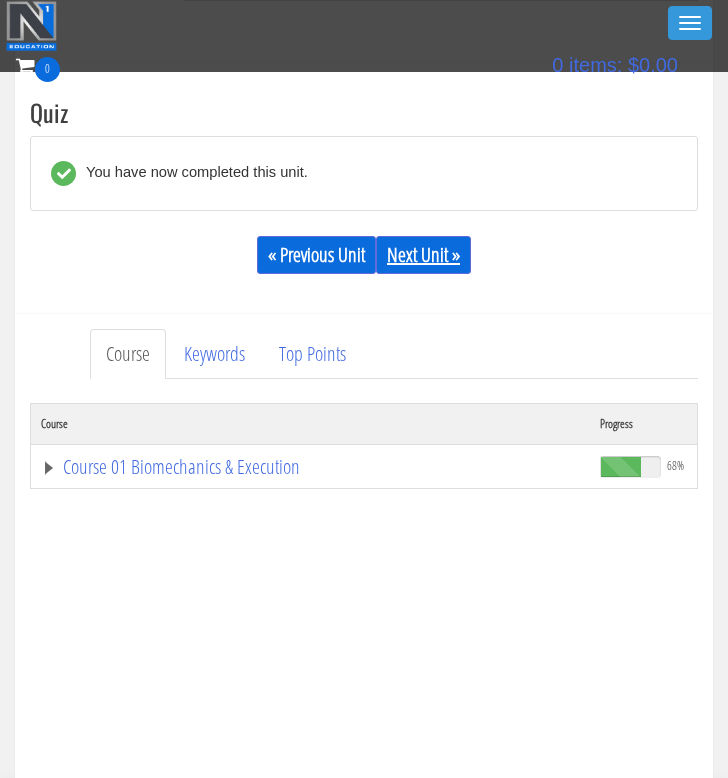 scroll, scrollTop: 0, scrollLeft: 0, axis: both 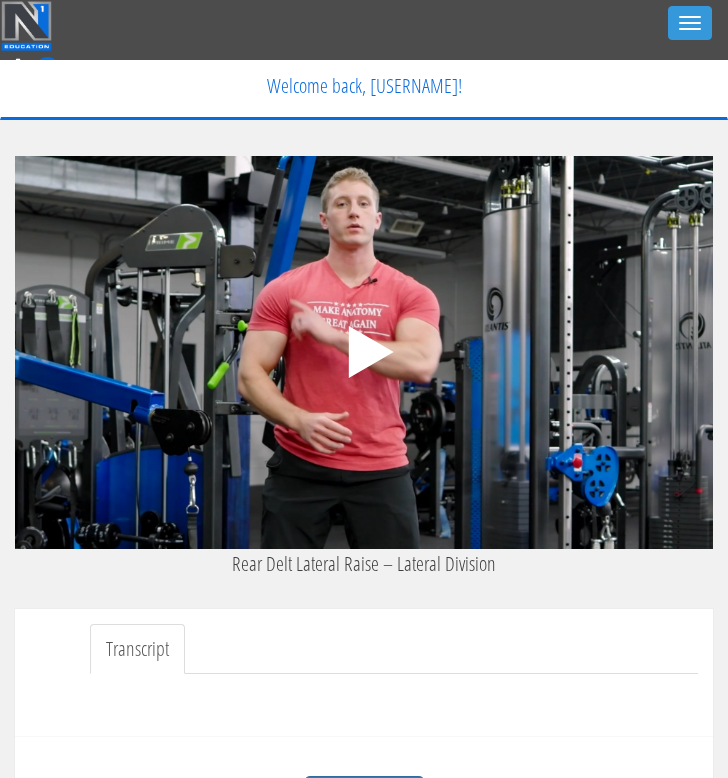 click on "Skip to content
Toggle navigation
0 Certs
Course List
Events
FREE Course
Course Preview – Biomechanics
Course Preview – Program Design
Contact
Why N1?
Testimonials
Trainer Directory
Terms & Conditions
Welcome back, michael-kenny-9995!
My Courses
Member Content
My Account
Exercise Library
Resources
Training Code Request
Terms & Conditions
Log Out
x
My Courses
My Account
Training Code Request
Terms & Conditions
Member Content
Exercise Library
Log Out
Log Out
Home
Course List
Certifications
Events
FREE Course
Contact
Cart
Why N1?
Testimonials
Trainer Directory" at bounding box center (364, 1524) 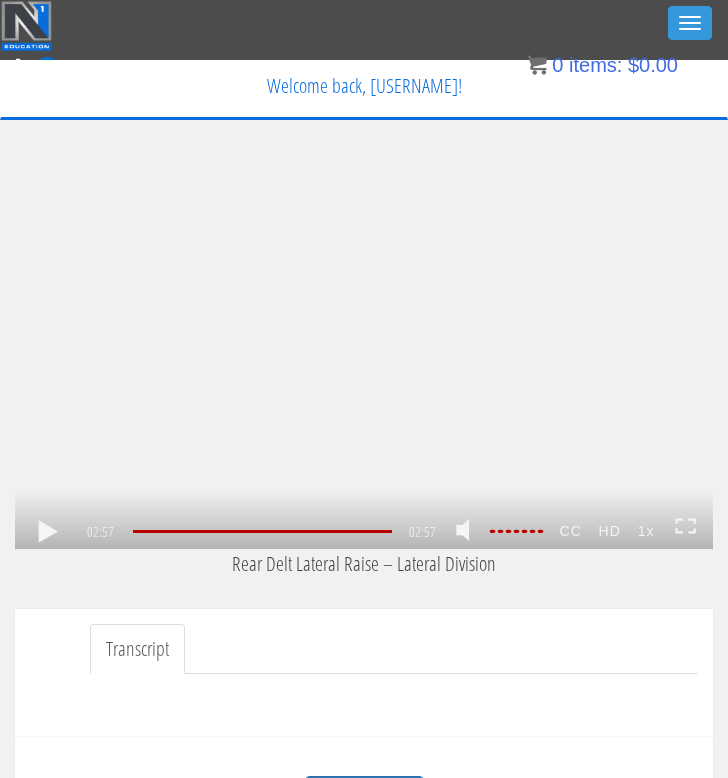 click on ".a{fill:#000;opacity:0.65;}.b{fill:#fff;opacity:1.0;}
.fp-color-play{opacity:0.65;}.controlbutton{fill:#fff;}
.fp-color-play{opacity:0.65;}.controlbutton{fill:#fff;}
.controlbuttonbg{opacity:0.65;}.controlbutton{fill:#fff;}
.fp-color-play{opacity:0.65;}.rect{fill:#fff;}
.fp-color-play{opacity:0.65;}.rect{fill:#fff;}
.fp-color-play{opacity:0.65;}.rect{fill:#fff;}
.fp-color-play{opacity:0.65;}.rect{fill:#fff;}
02:57                                                                        02:57              00:01                                                                                                                                                                                 CC HD" at bounding box center [364, 352] 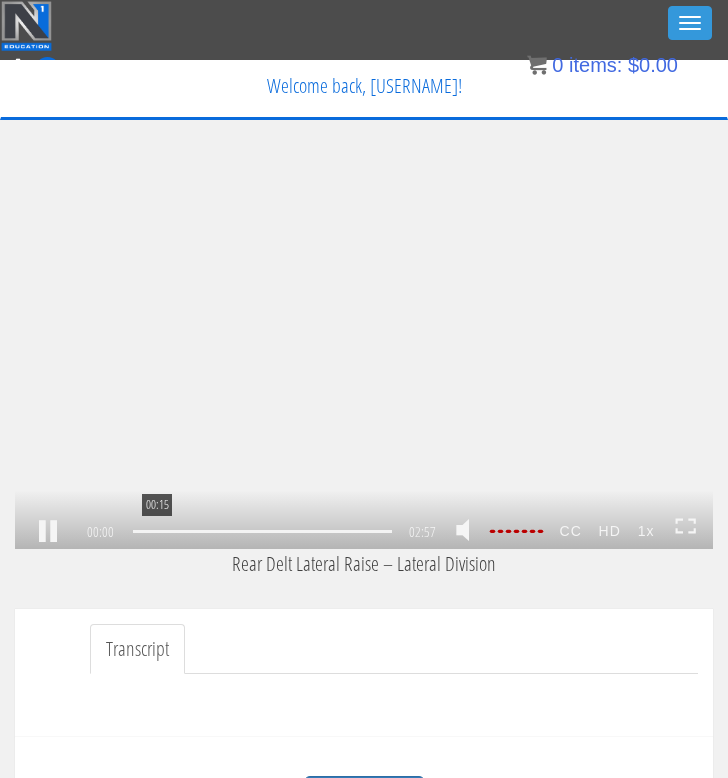 click on "00:15" at bounding box center (262, 531) 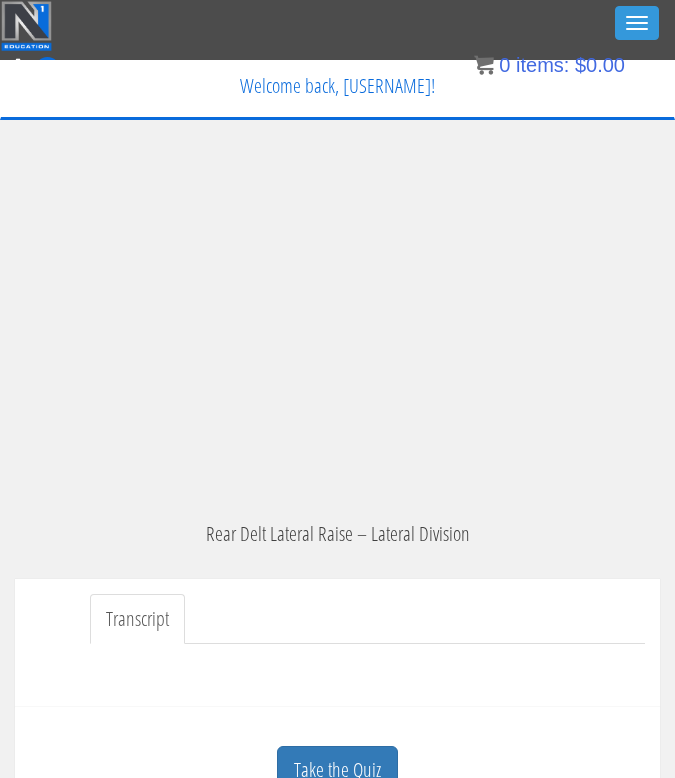 drag, startPoint x: 212, startPoint y: 86, endPoint x: 568, endPoint y: 95, distance: 356.11374 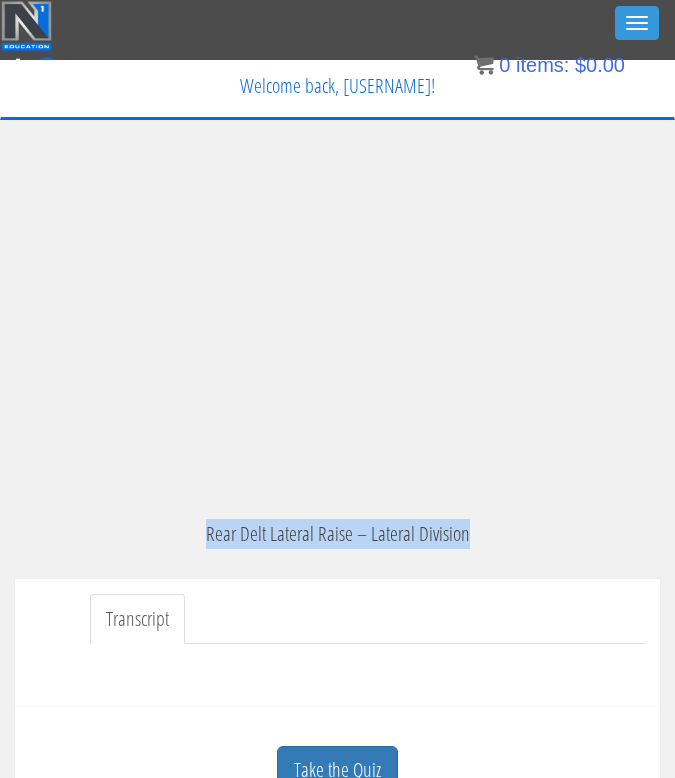 drag, startPoint x: 207, startPoint y: 527, endPoint x: 467, endPoint y: 527, distance: 260 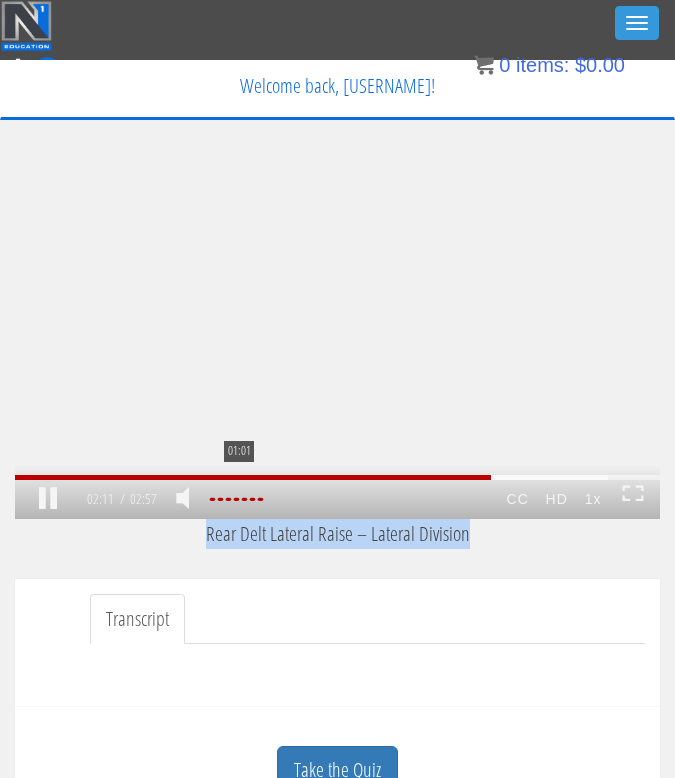 click on "01:01" at bounding box center (337, 477) 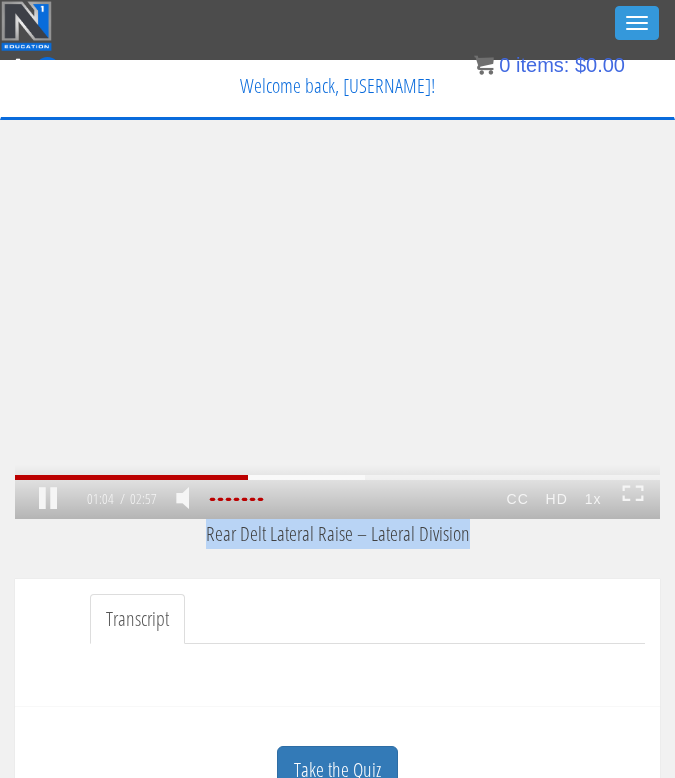 click on ".a{fill:#000;opacity:0.65;}.b{fill:#fff;opacity:1.0;}
.fp-color-play{opacity:0.65;}.controlbutton{fill:#fff;}
.fp-color-play{opacity:0.65;}.controlbutton{fill:#fff;}
.controlbuttonbg{opacity:0.65;}.controlbutton{fill:#fff;}
.fp-color-play{opacity:0.65;}.rect{fill:#fff;}
.fp-color-play{opacity:0.65;}.rect{fill:#fff;}
.fp-color-play{opacity:0.65;}.rect{fill:#fff;}
.fp-color-play{opacity:0.65;}.rect{fill:#fff;}
01:04                              01:00                                           02:57              01:54" at bounding box center [337, 337] 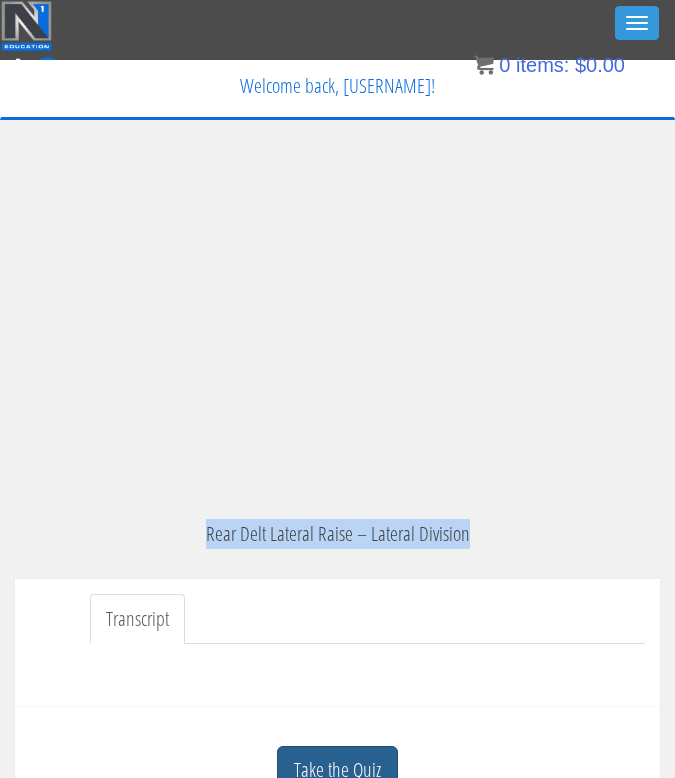 click on "Take the Quiz" at bounding box center (337, 770) 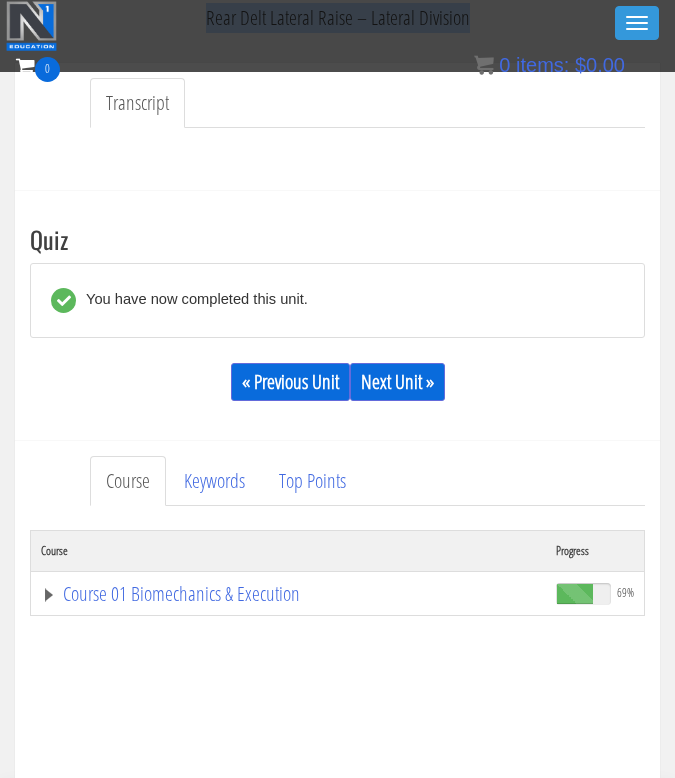scroll, scrollTop: 501, scrollLeft: 0, axis: vertical 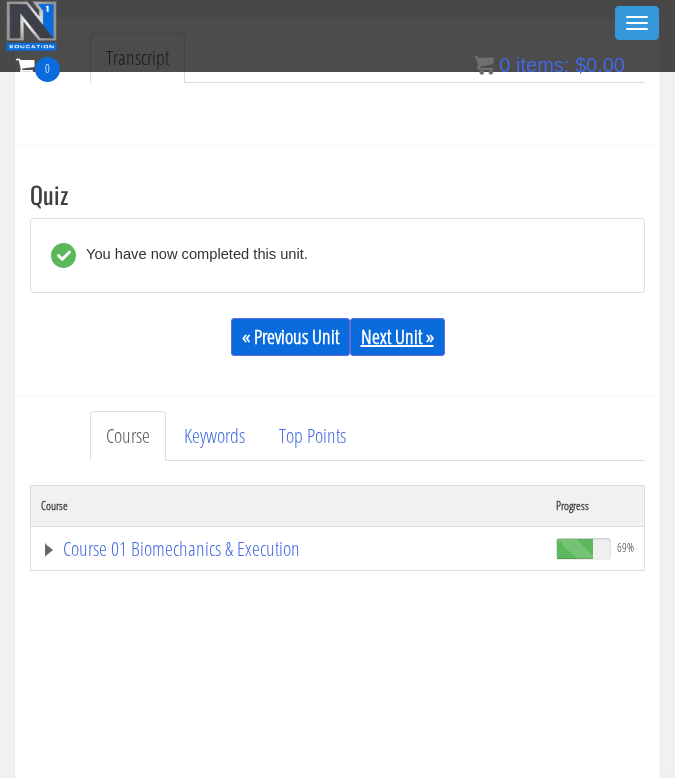 click on "Next Unit »" at bounding box center [397, 337] 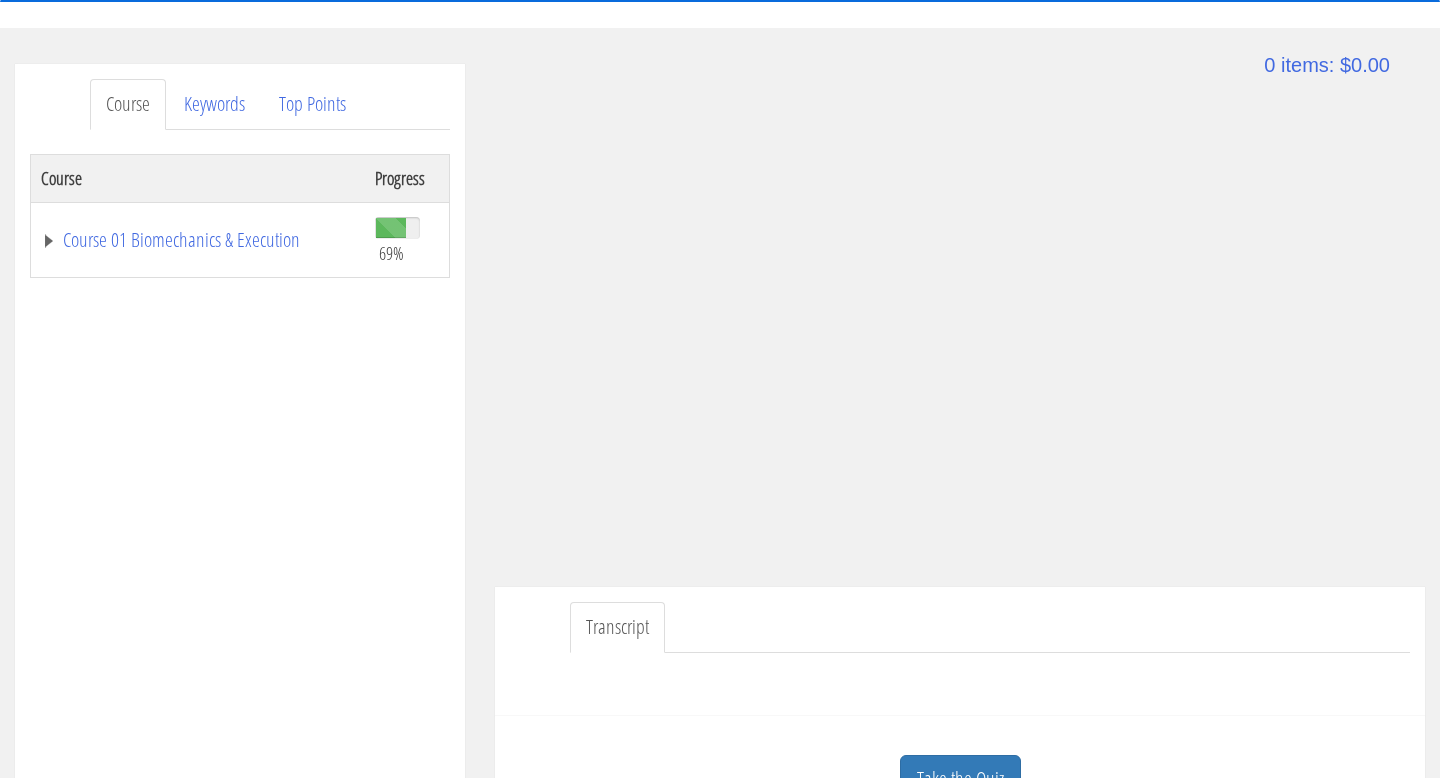 scroll, scrollTop: 0, scrollLeft: 0, axis: both 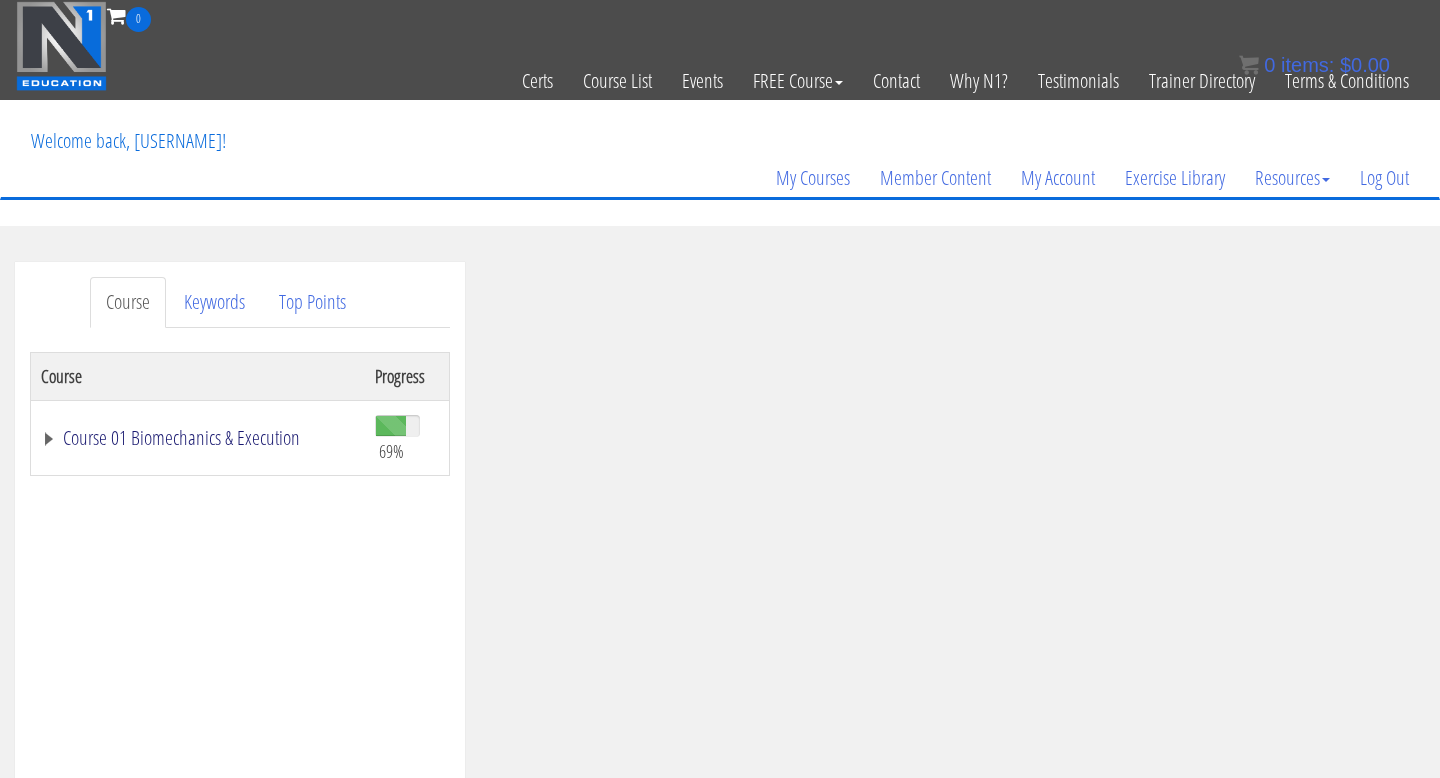 click on "Course 01 Biomechanics & Execution" at bounding box center (198, 438) 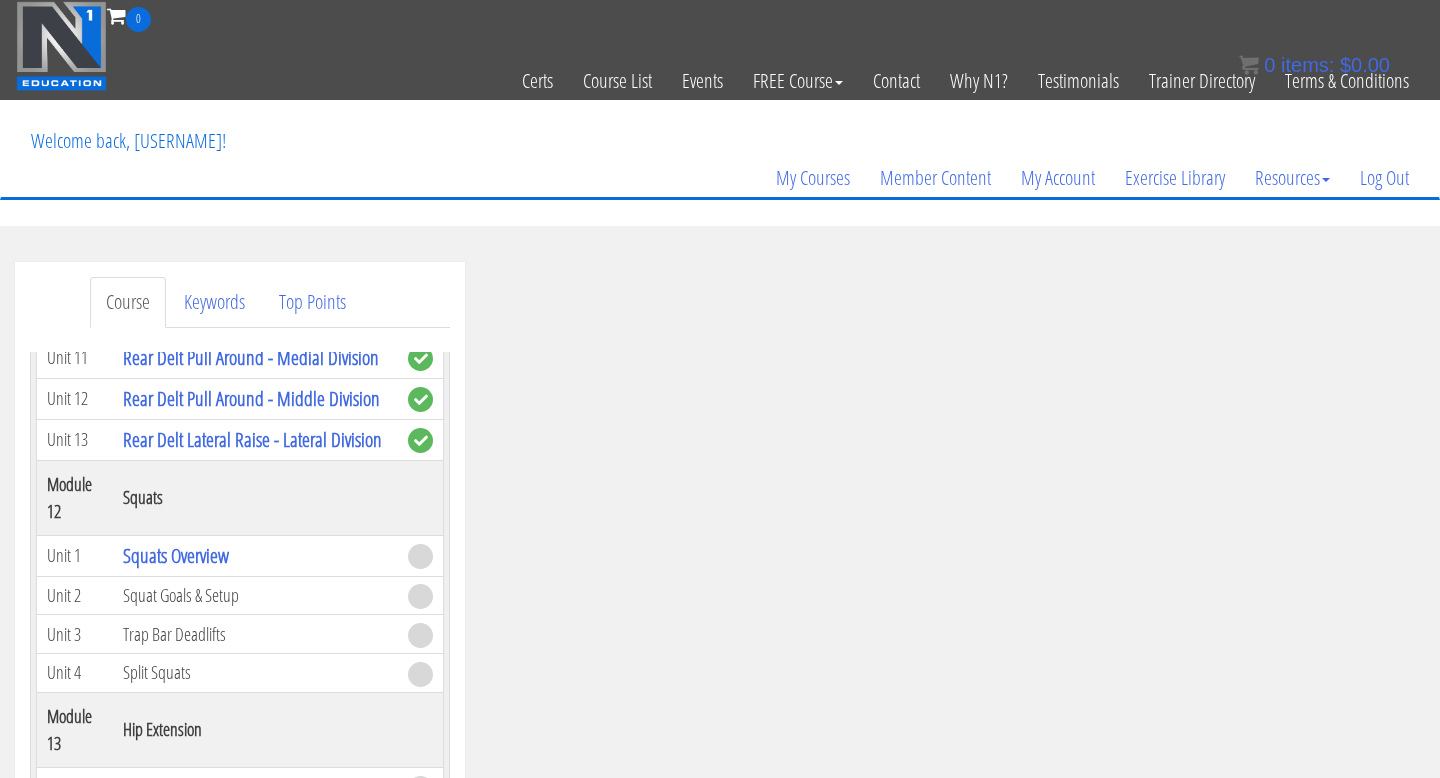 scroll, scrollTop: 4514, scrollLeft: 0, axis: vertical 